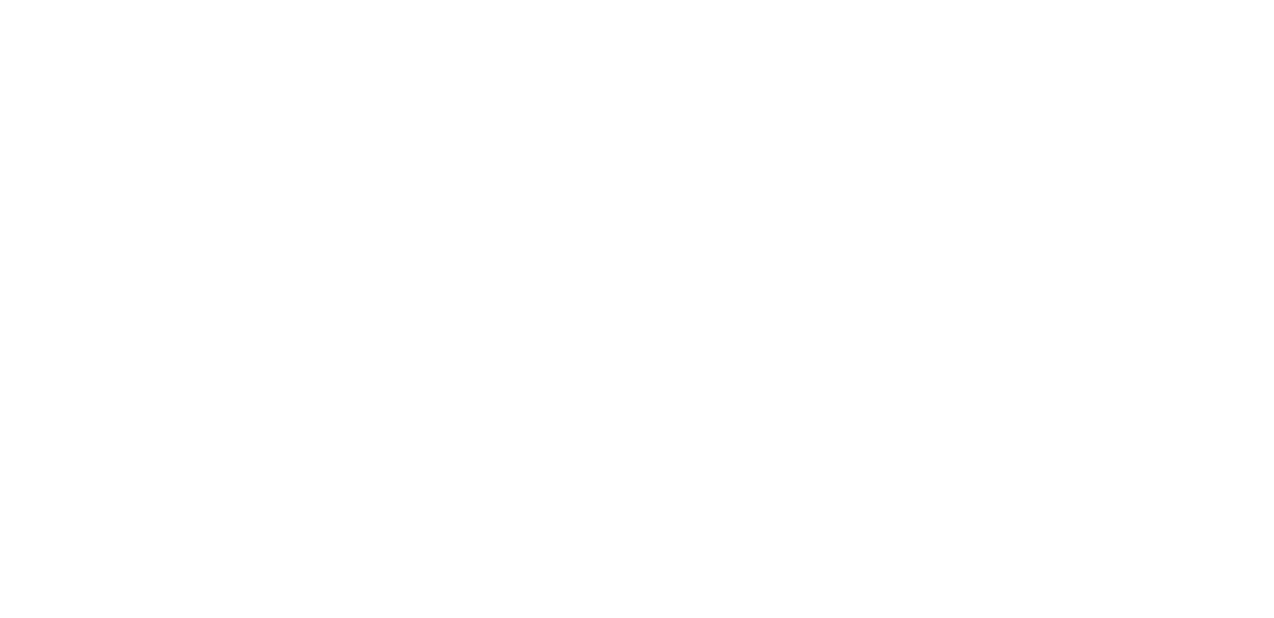 scroll, scrollTop: 0, scrollLeft: 0, axis: both 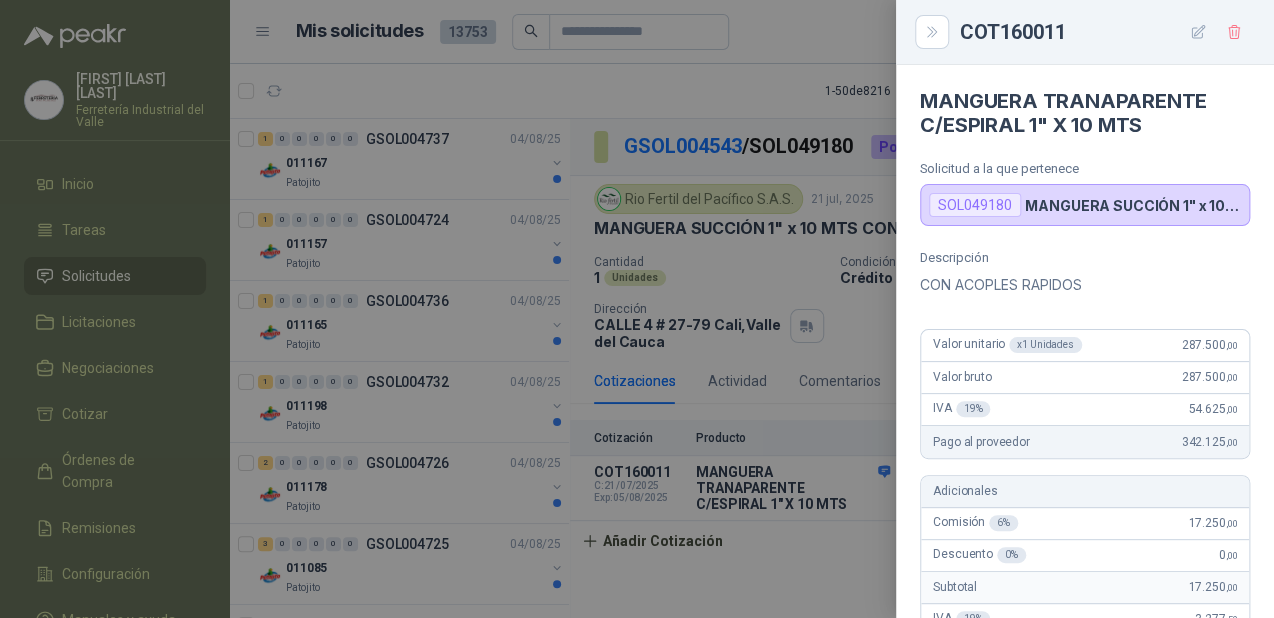 click at bounding box center (637, 309) 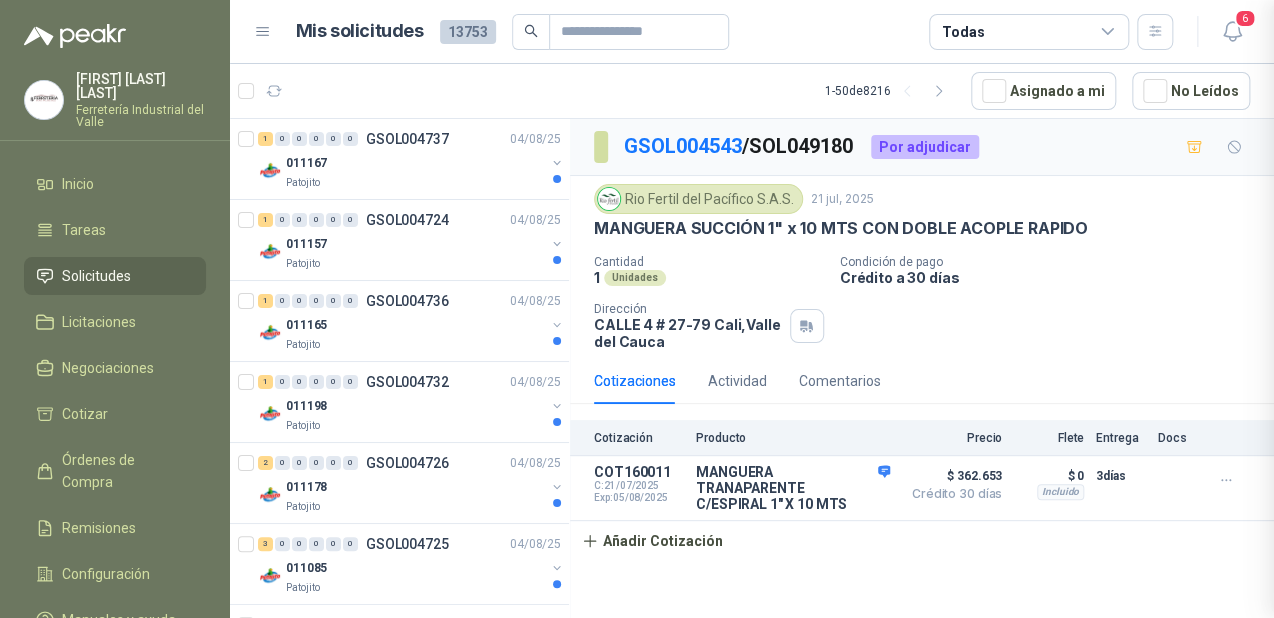 type 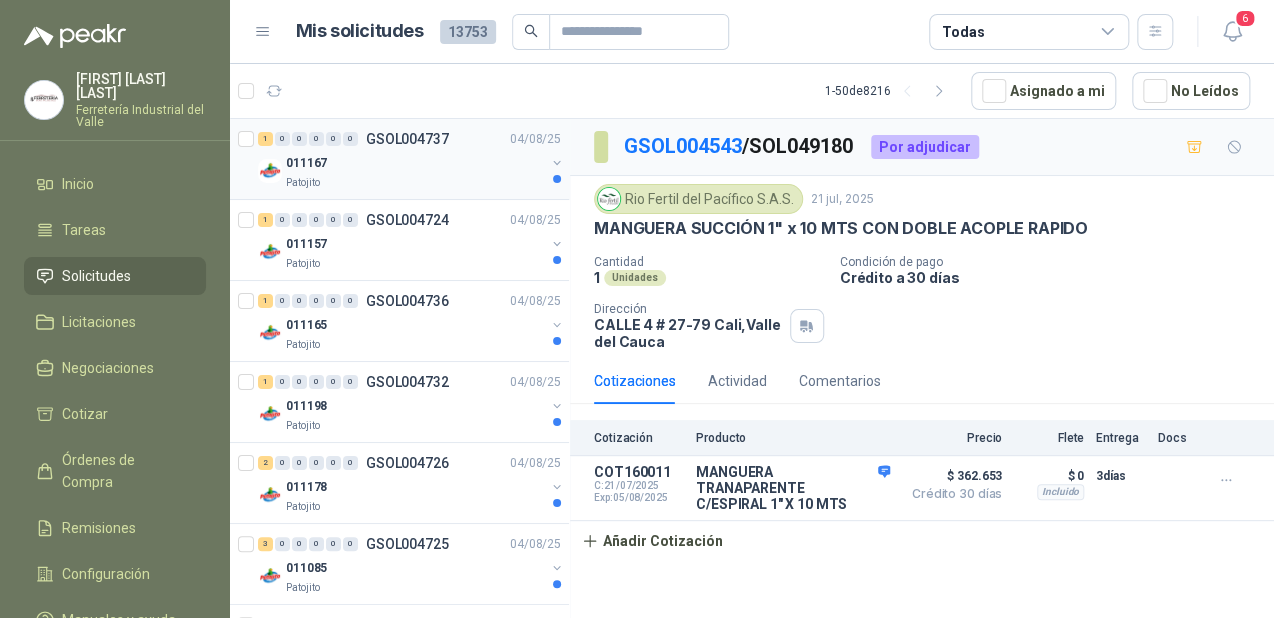 click on "011167" at bounding box center [415, 163] 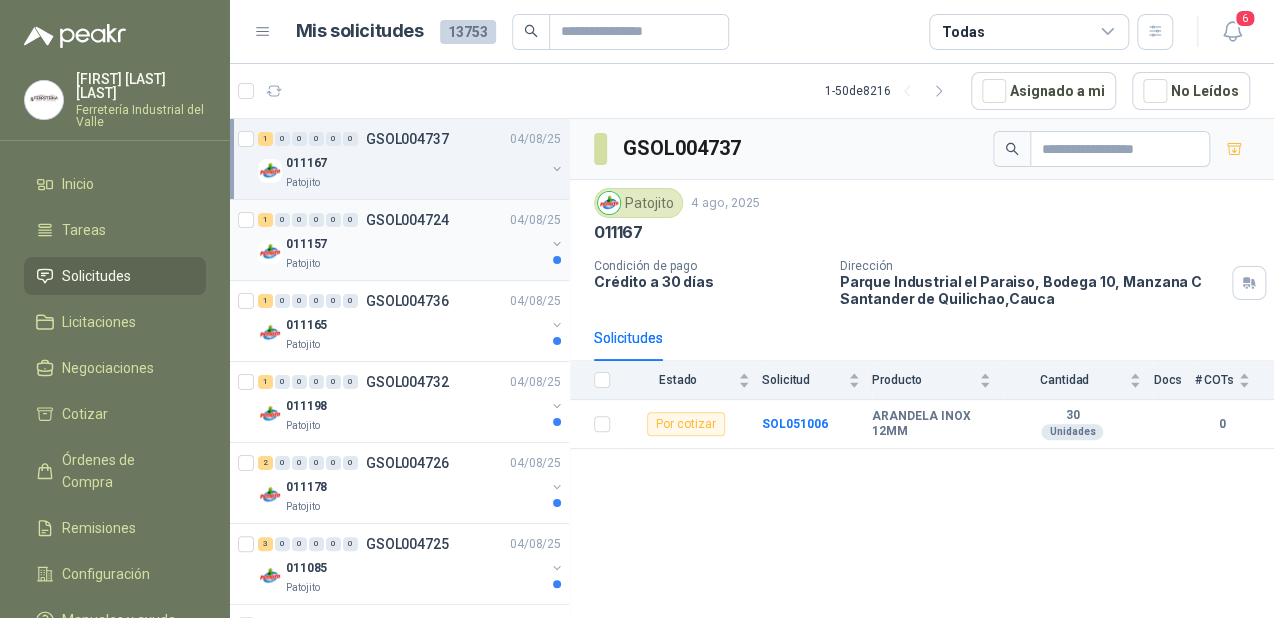 click on "Patojito" at bounding box center (415, 264) 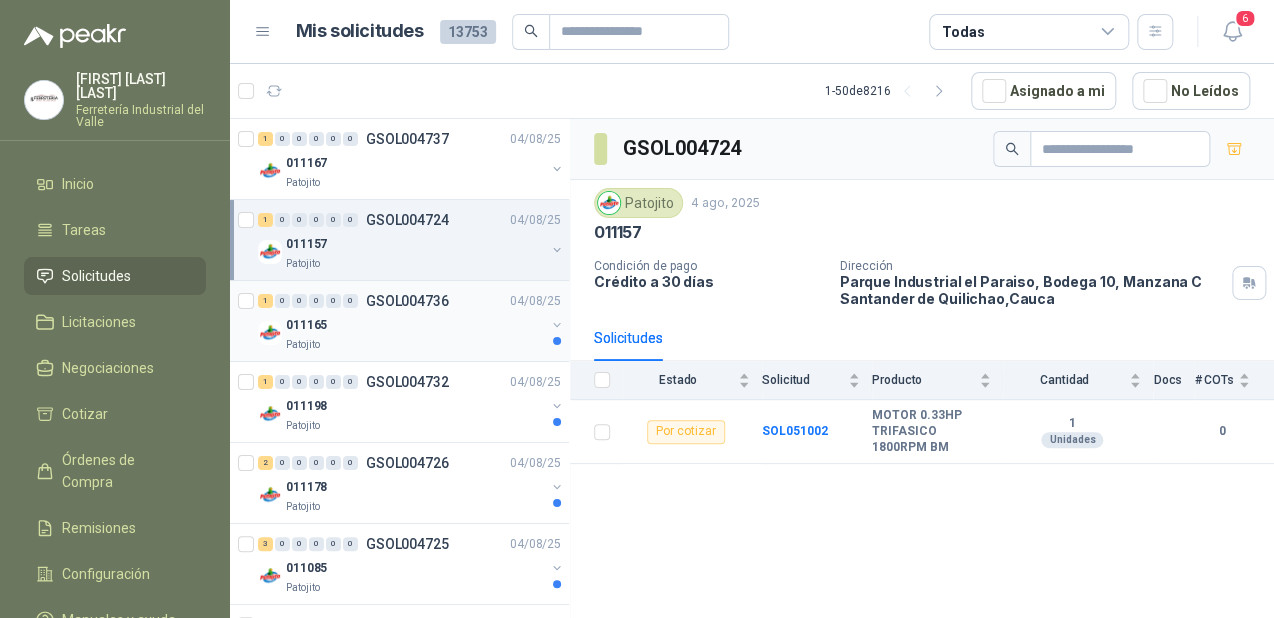 click on "1   0   0   0   0   0   GSOL004736 04/08/25" at bounding box center (411, 301) 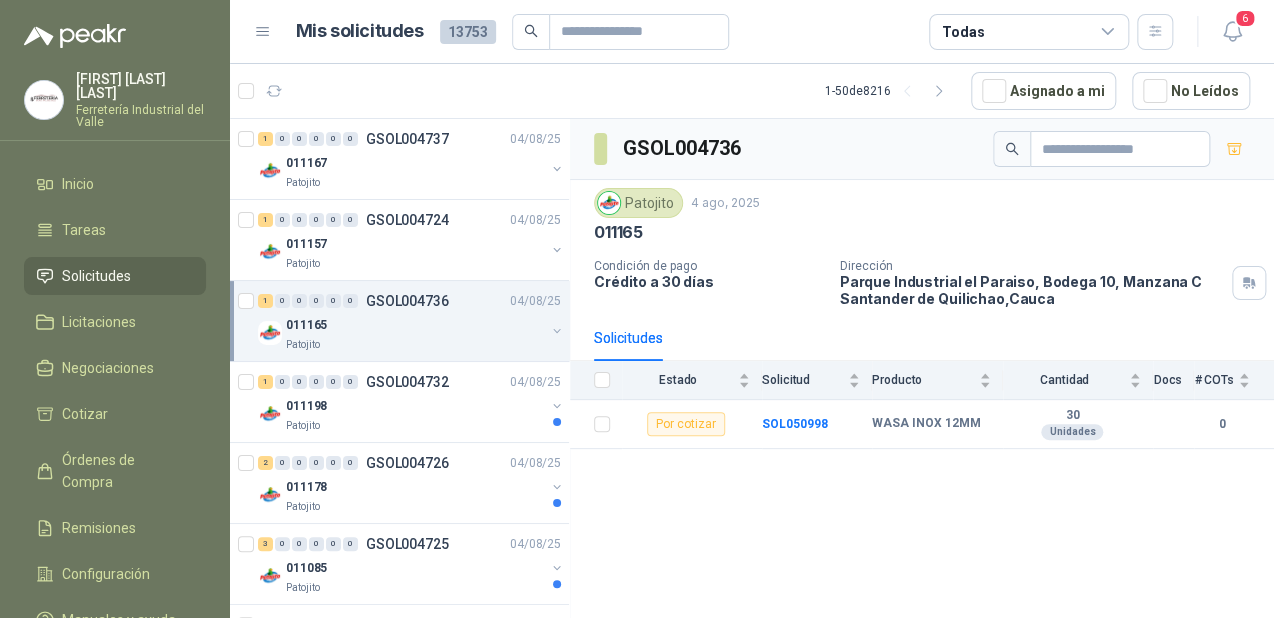 click on "011165" at bounding box center [415, 325] 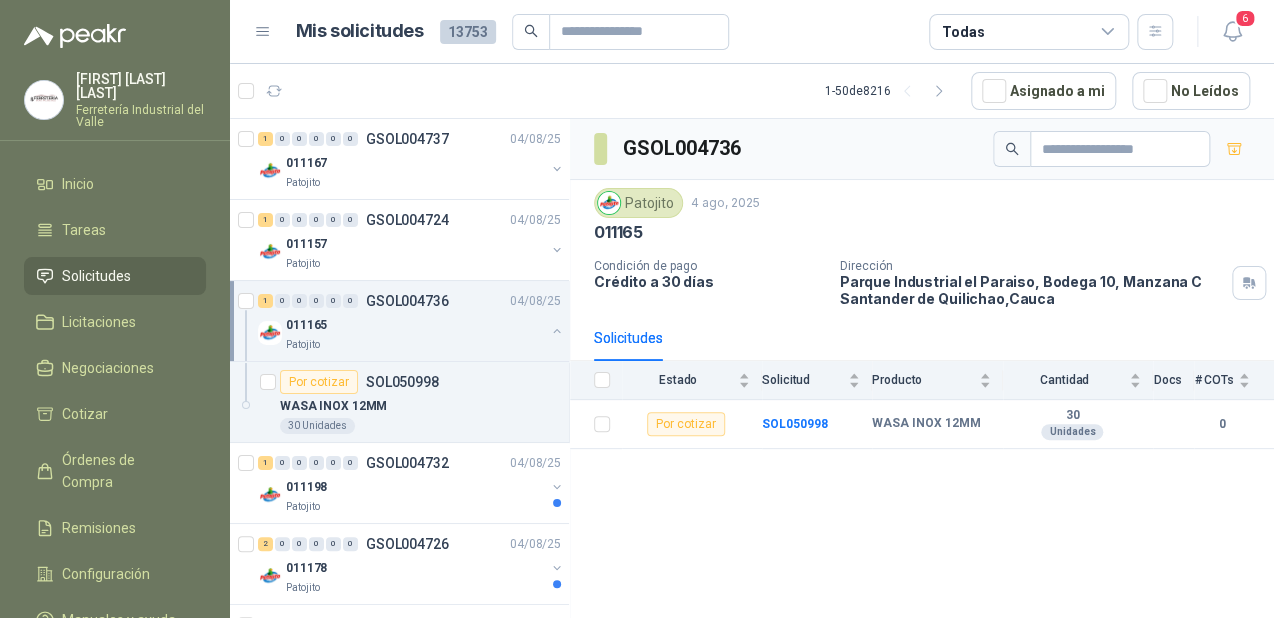 click on "011165" at bounding box center (415, 325) 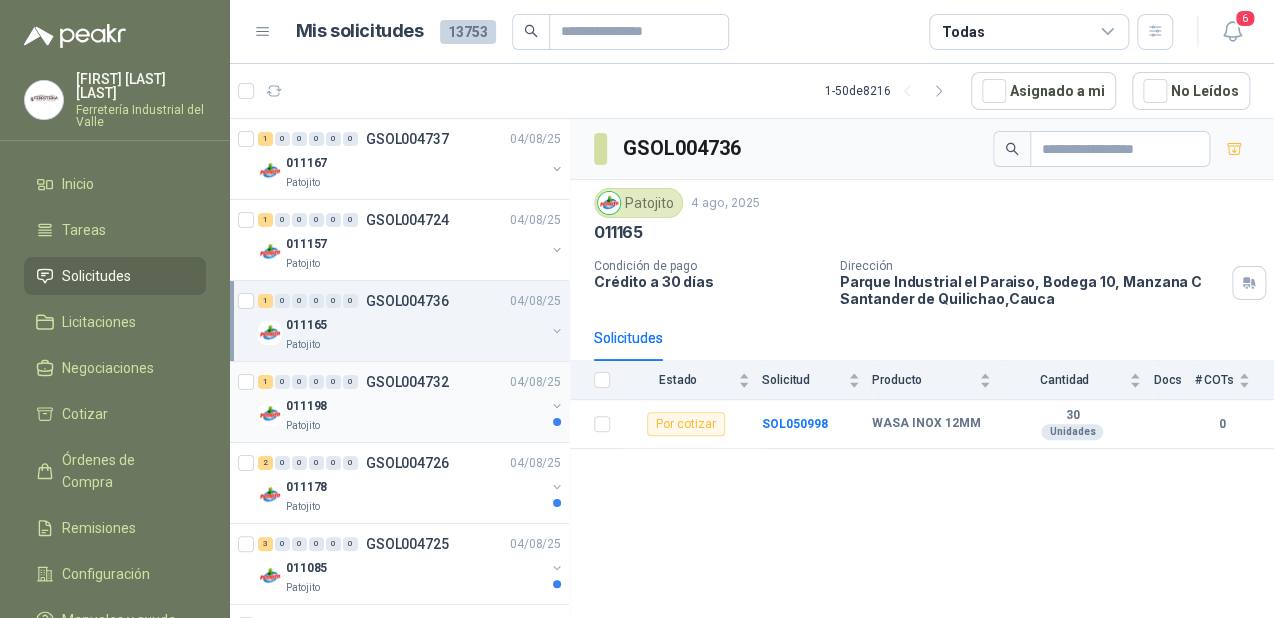click on "GSOL004732" at bounding box center (407, 382) 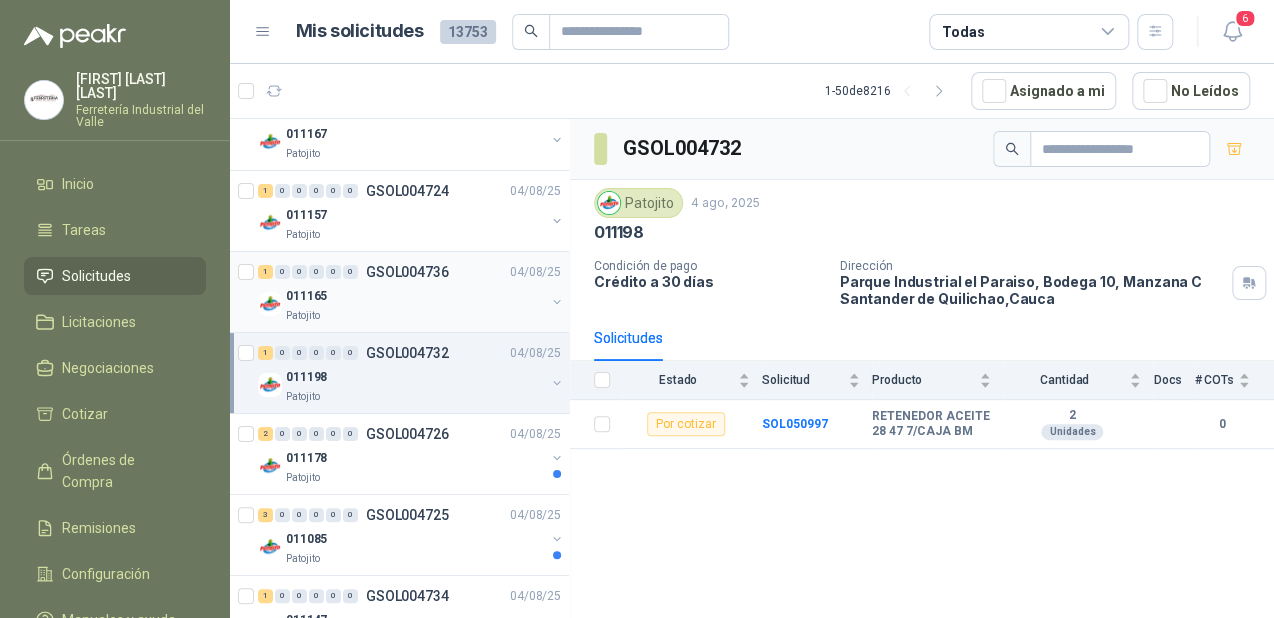 scroll, scrollTop: 80, scrollLeft: 0, axis: vertical 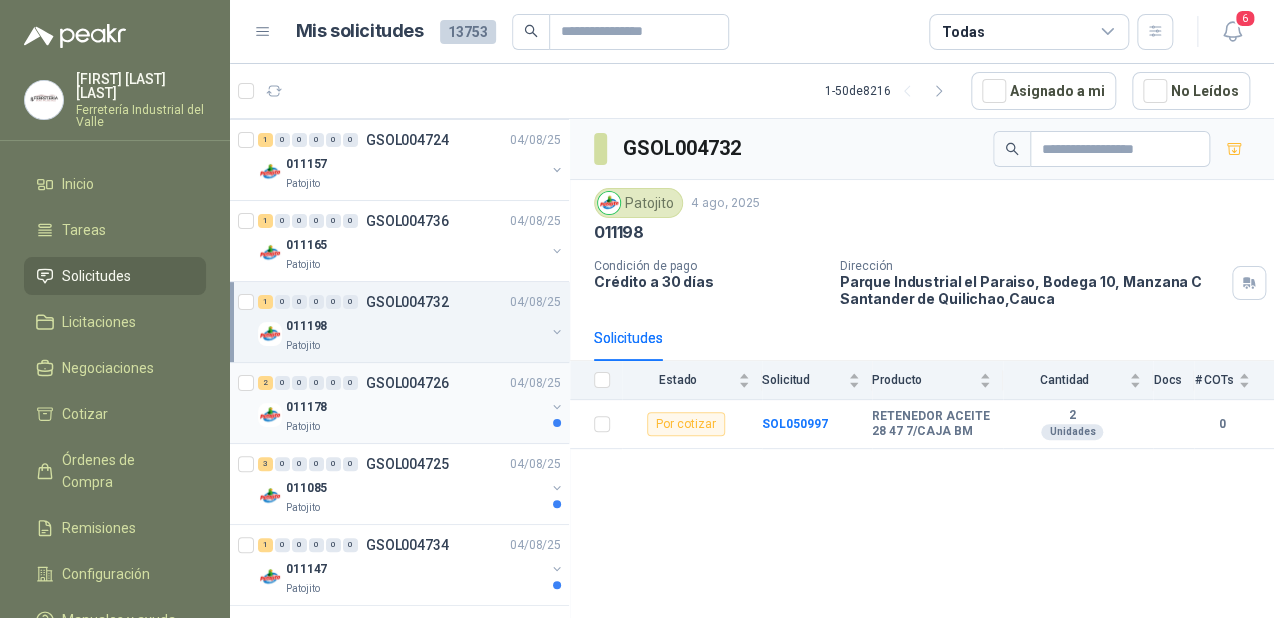 click on "011178" at bounding box center (415, 407) 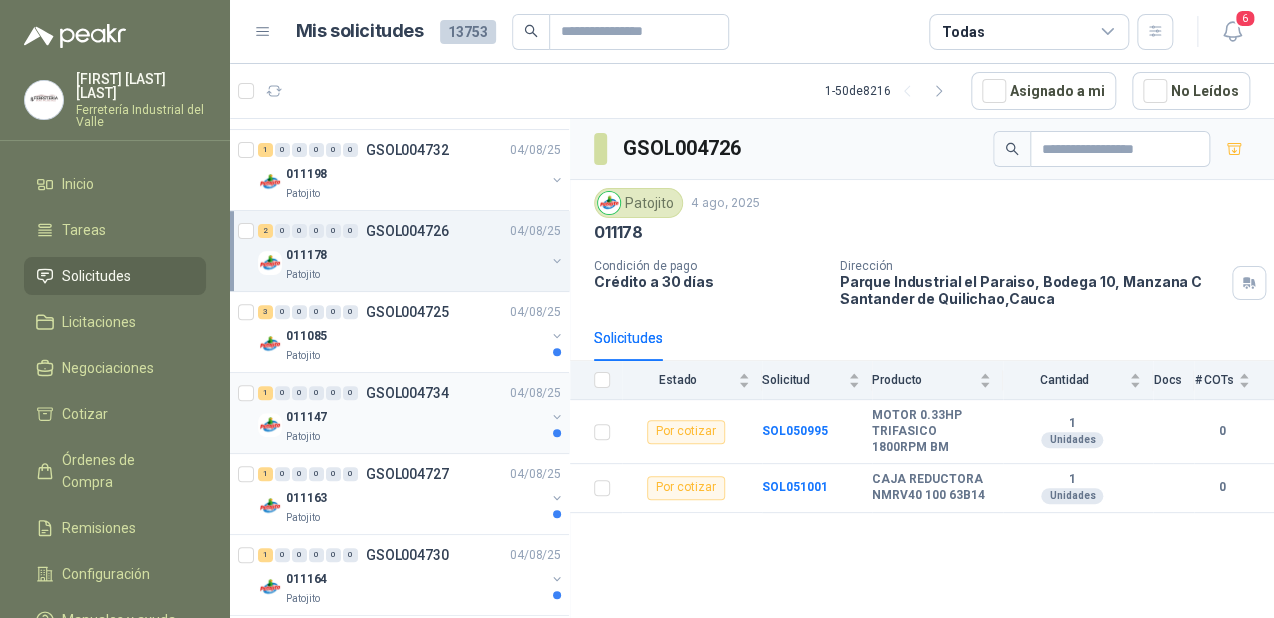 scroll, scrollTop: 240, scrollLeft: 0, axis: vertical 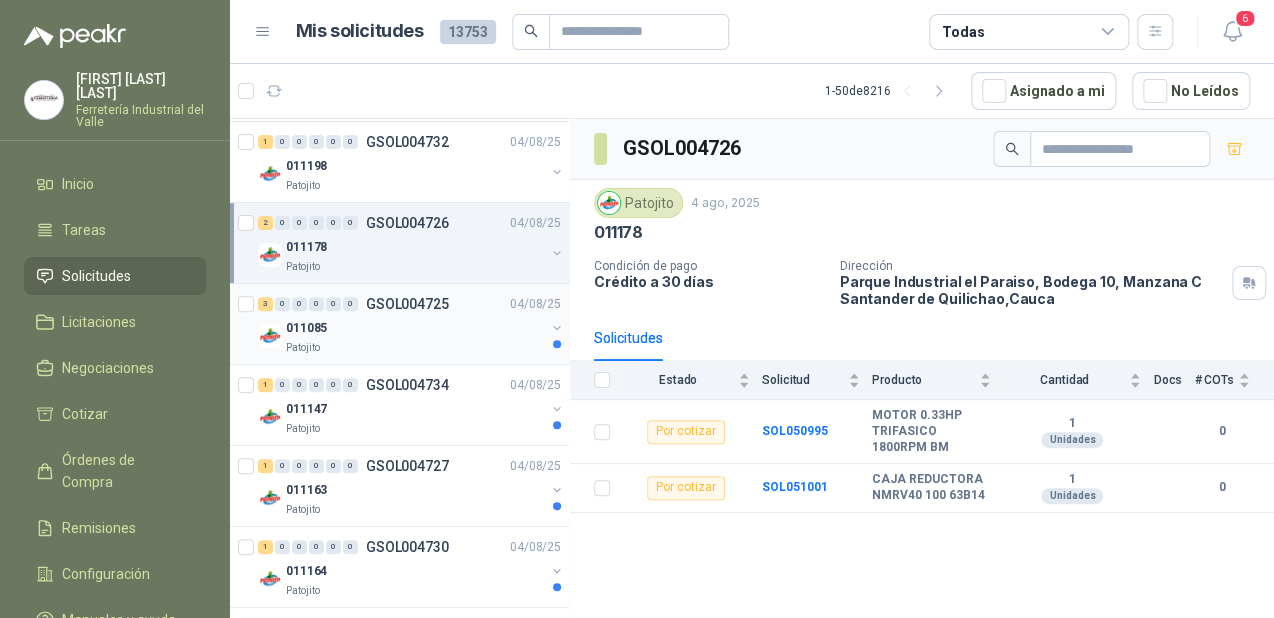click on "011085" at bounding box center (415, 328) 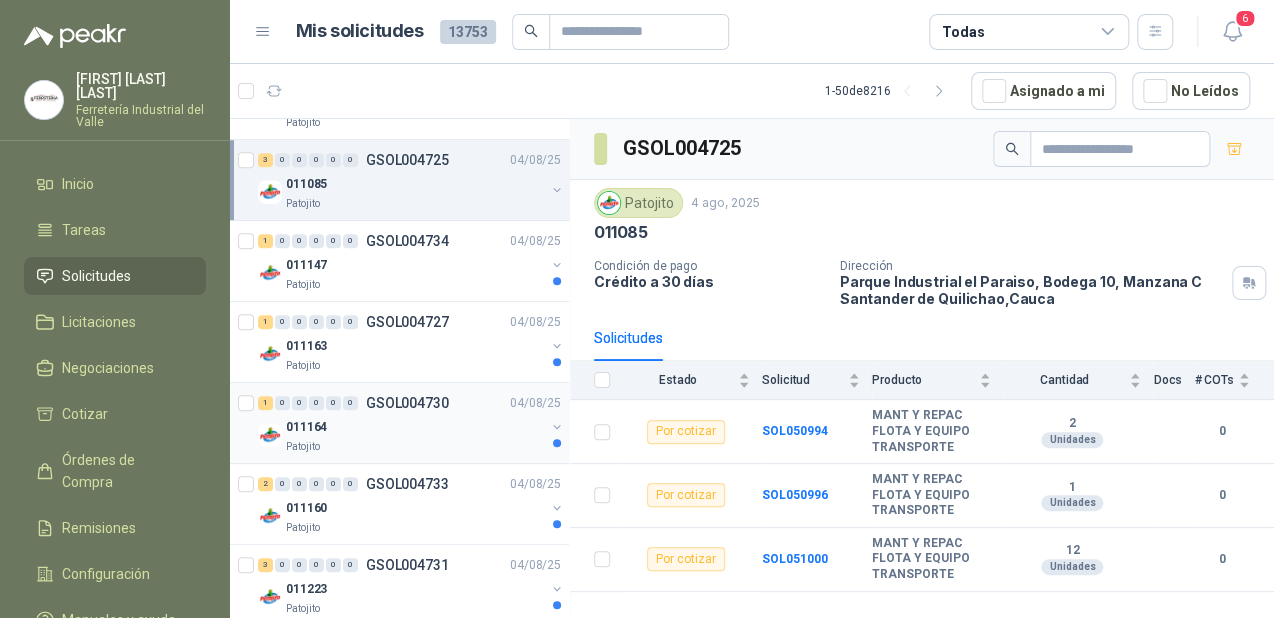 scroll, scrollTop: 400, scrollLeft: 0, axis: vertical 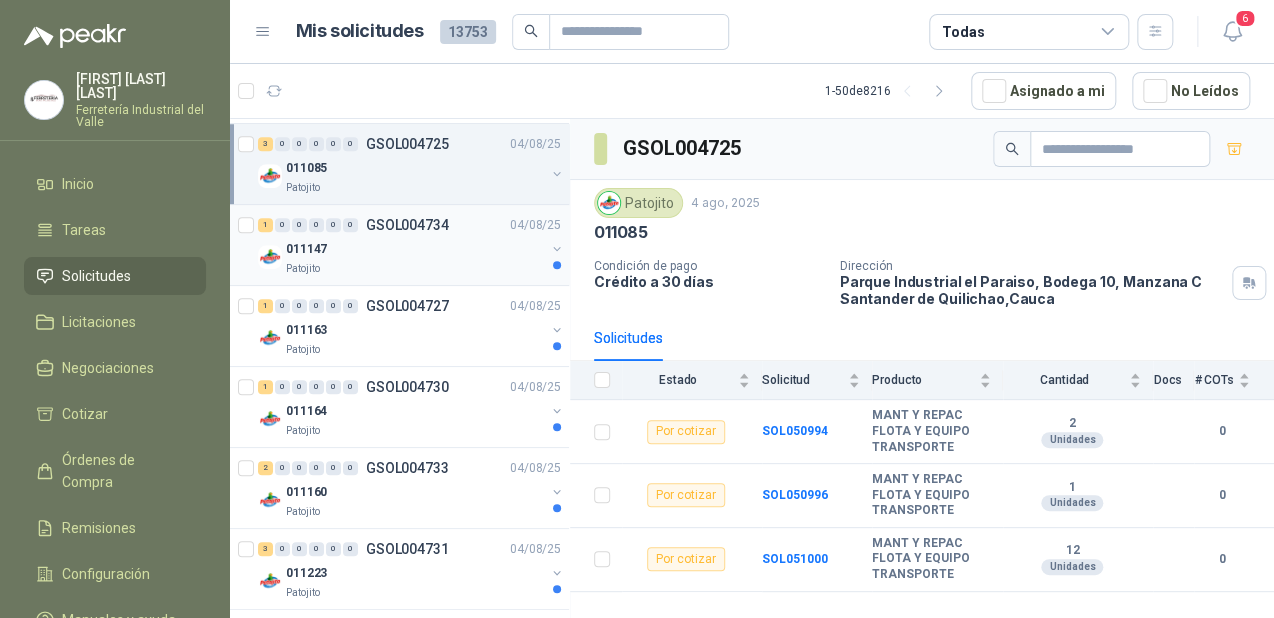 click on "011147" at bounding box center (415, 249) 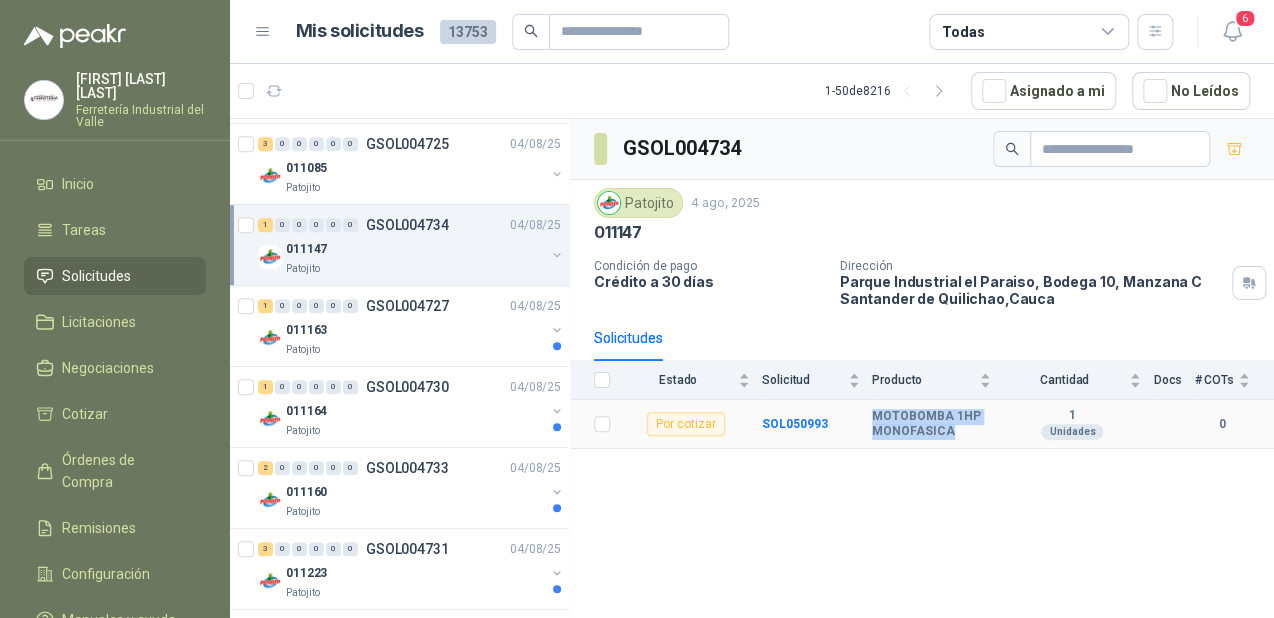 drag, startPoint x: 948, startPoint y: 426, endPoint x: 876, endPoint y: 418, distance: 72.443085 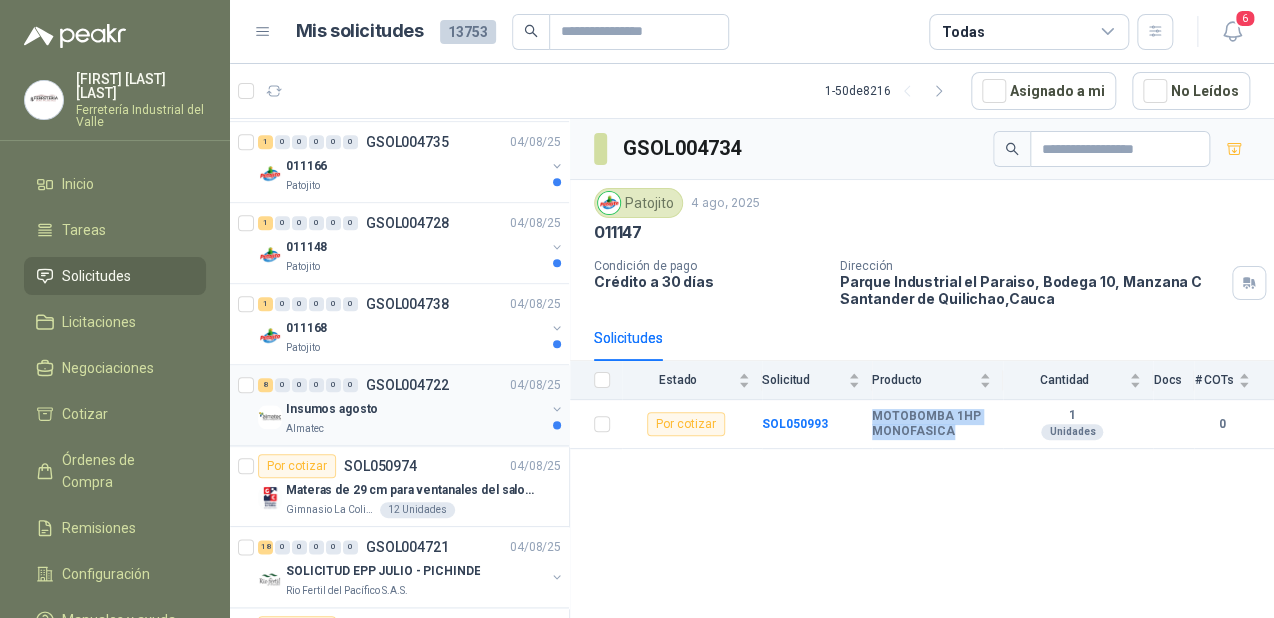 scroll, scrollTop: 880, scrollLeft: 0, axis: vertical 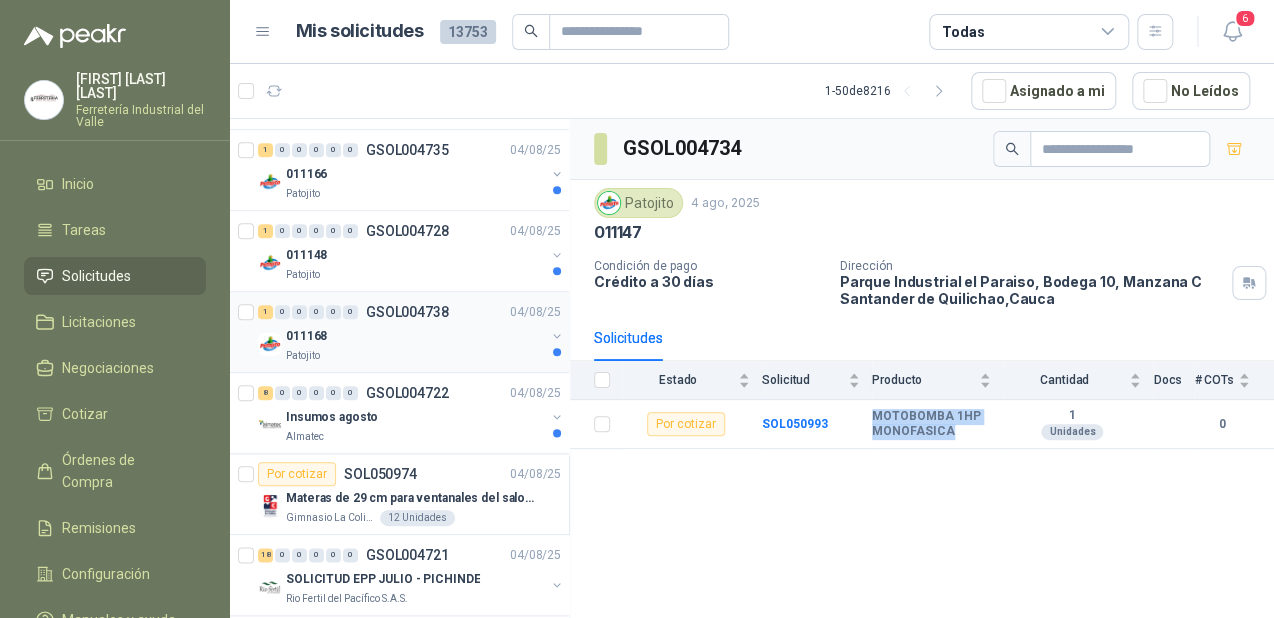 click on "011168" at bounding box center [415, 336] 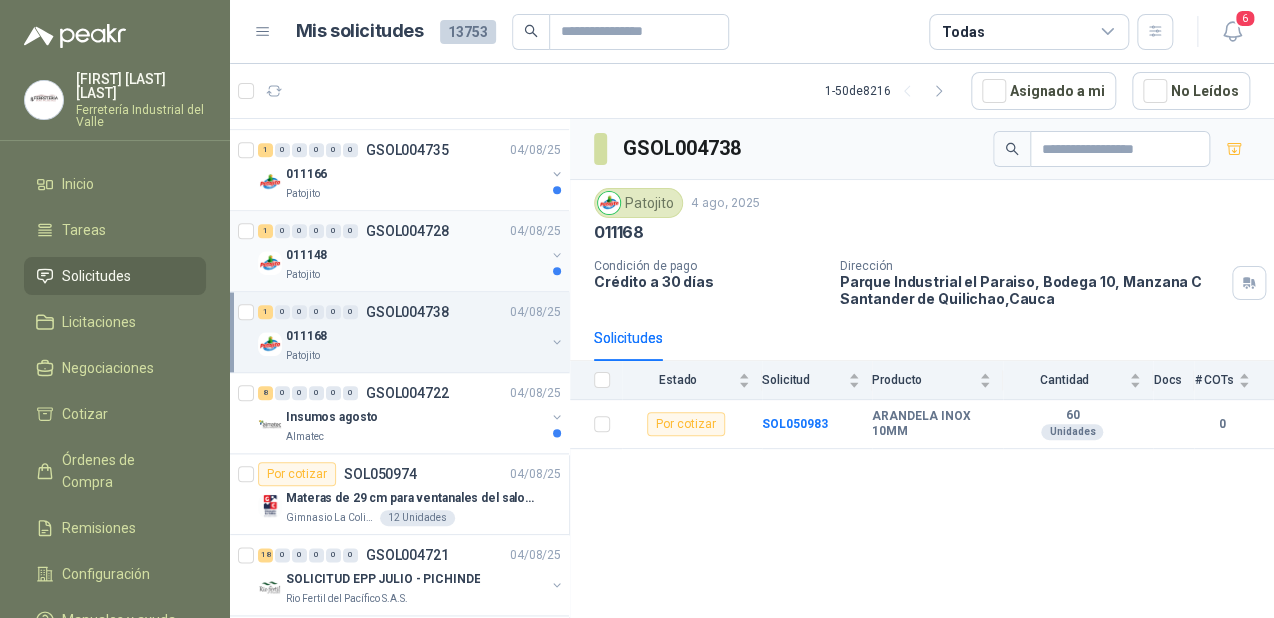 click on "Patojito" at bounding box center [415, 275] 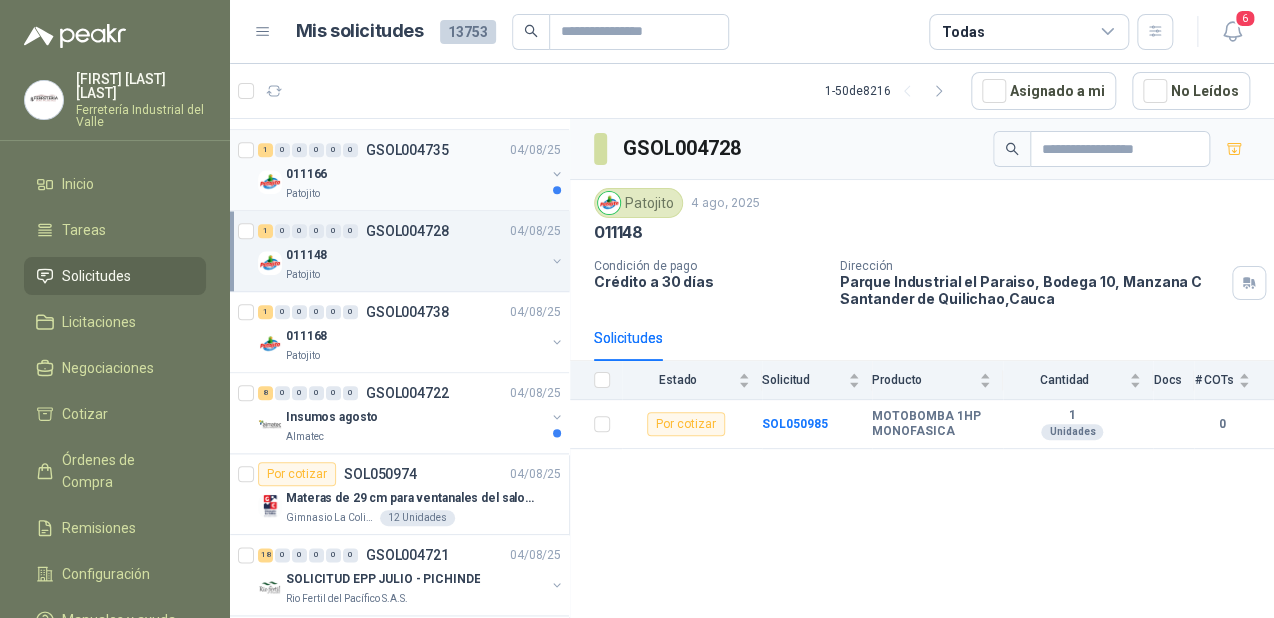 click on "011166" at bounding box center (415, 174) 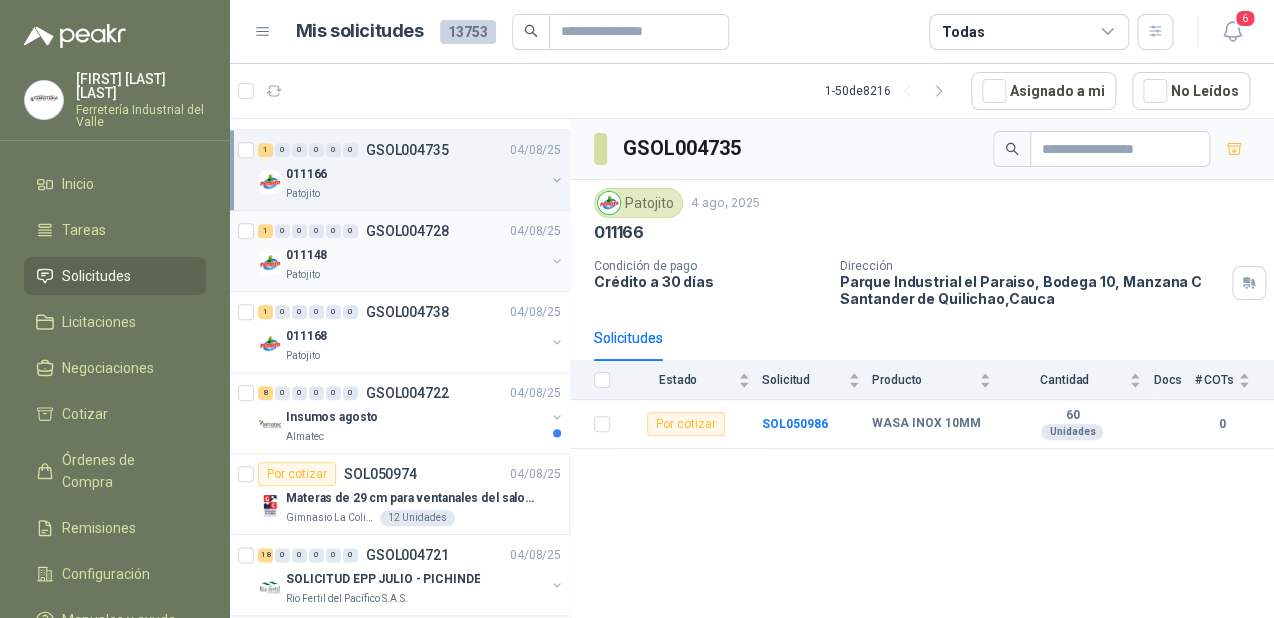 scroll, scrollTop: 800, scrollLeft: 0, axis: vertical 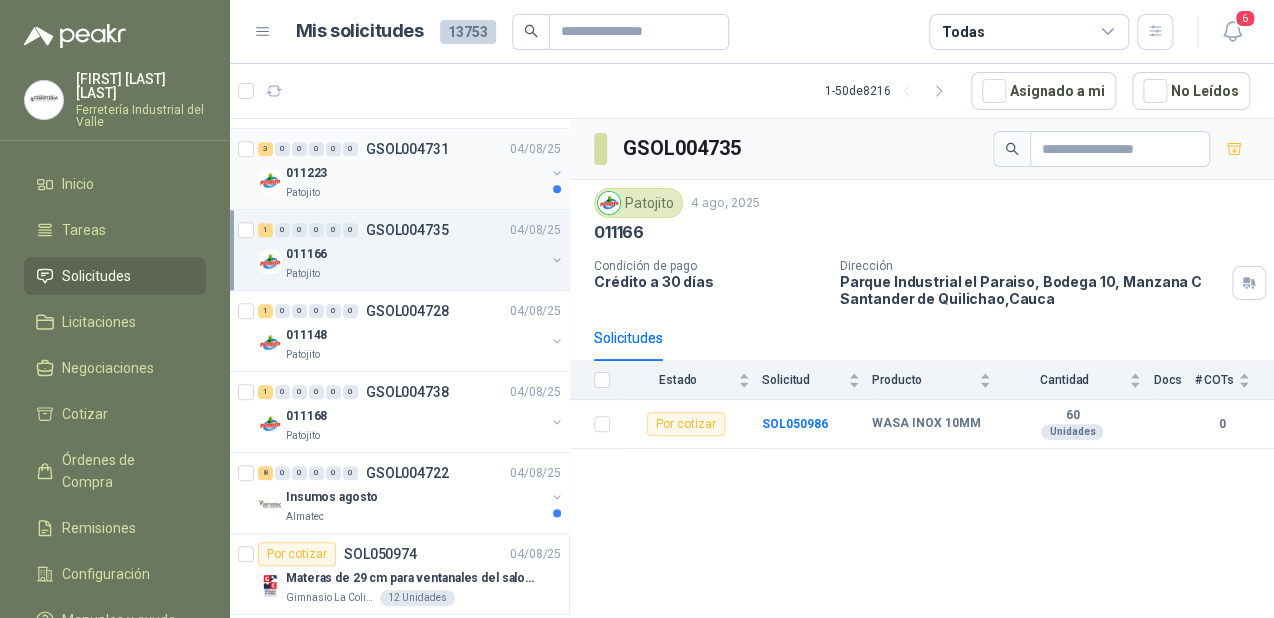 click on "Patojito" at bounding box center [415, 193] 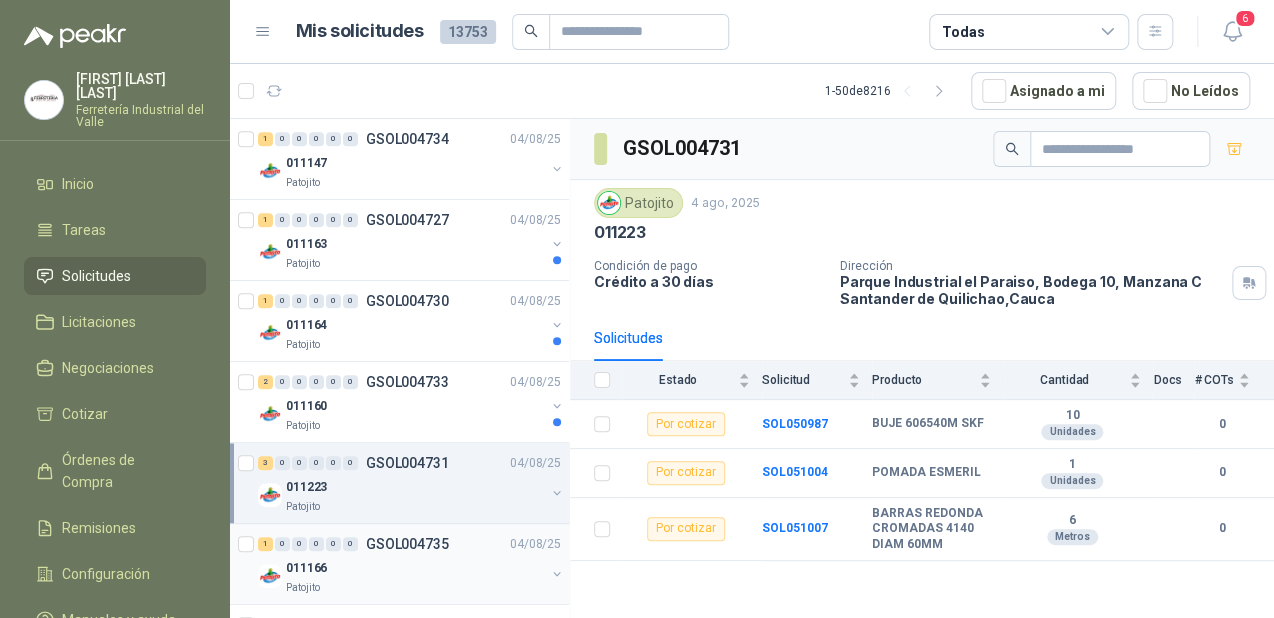scroll, scrollTop: 480, scrollLeft: 0, axis: vertical 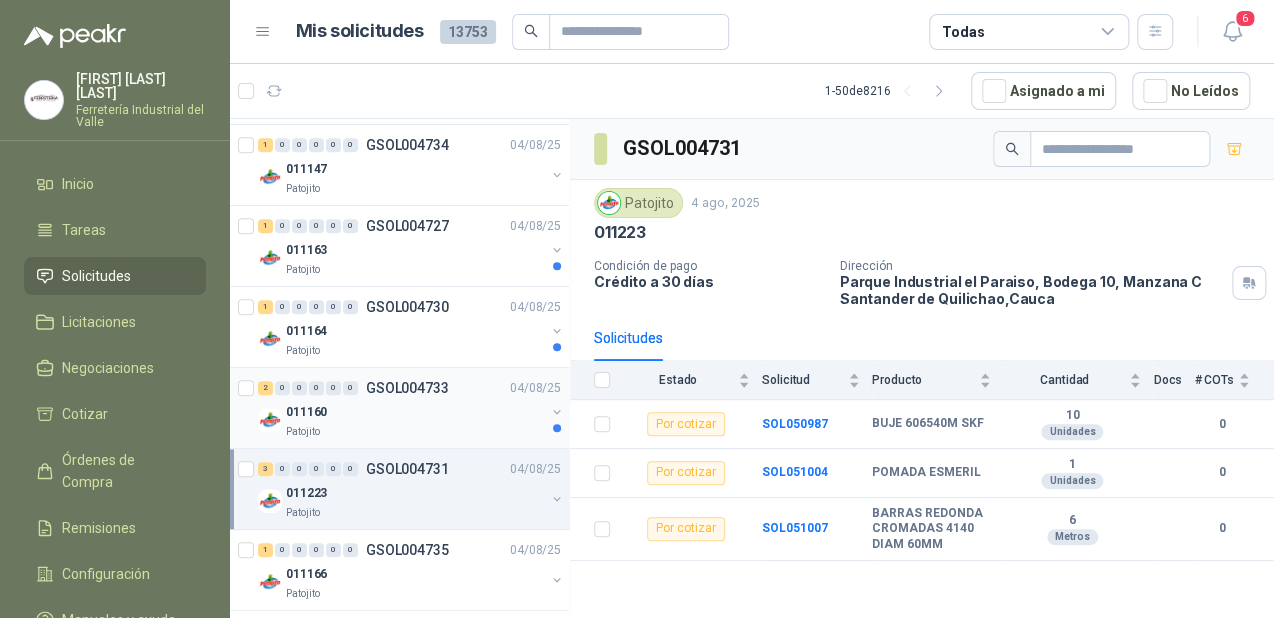 click on "011160" at bounding box center (415, 412) 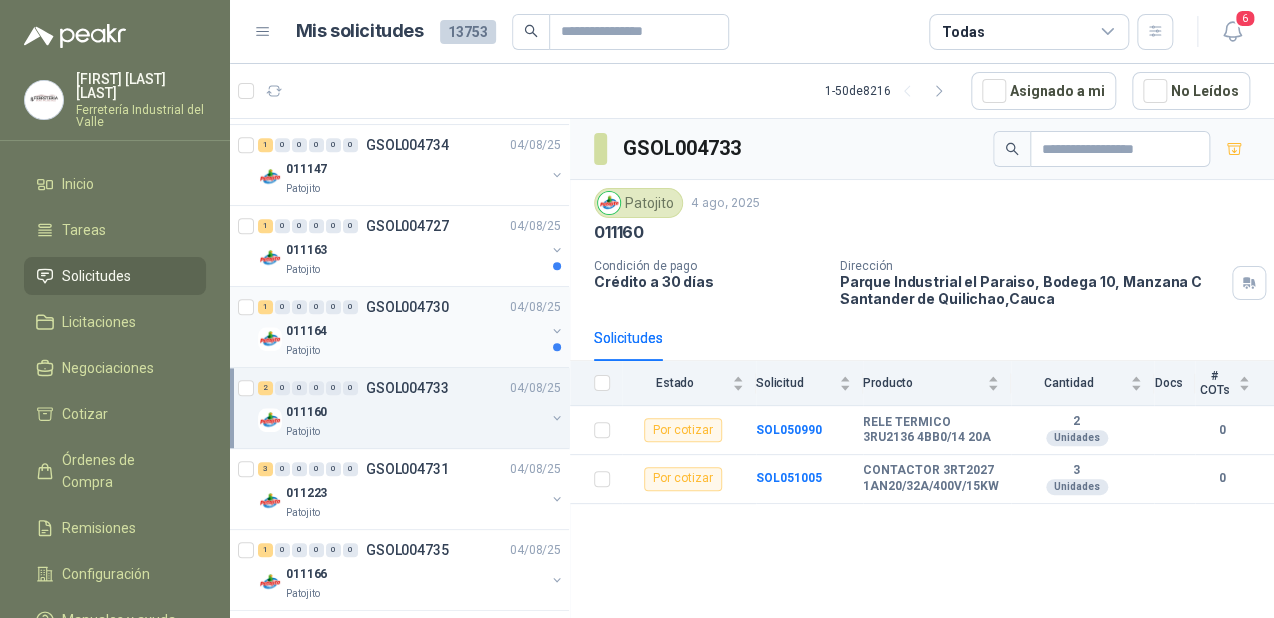 click on "011164" at bounding box center (415, 331) 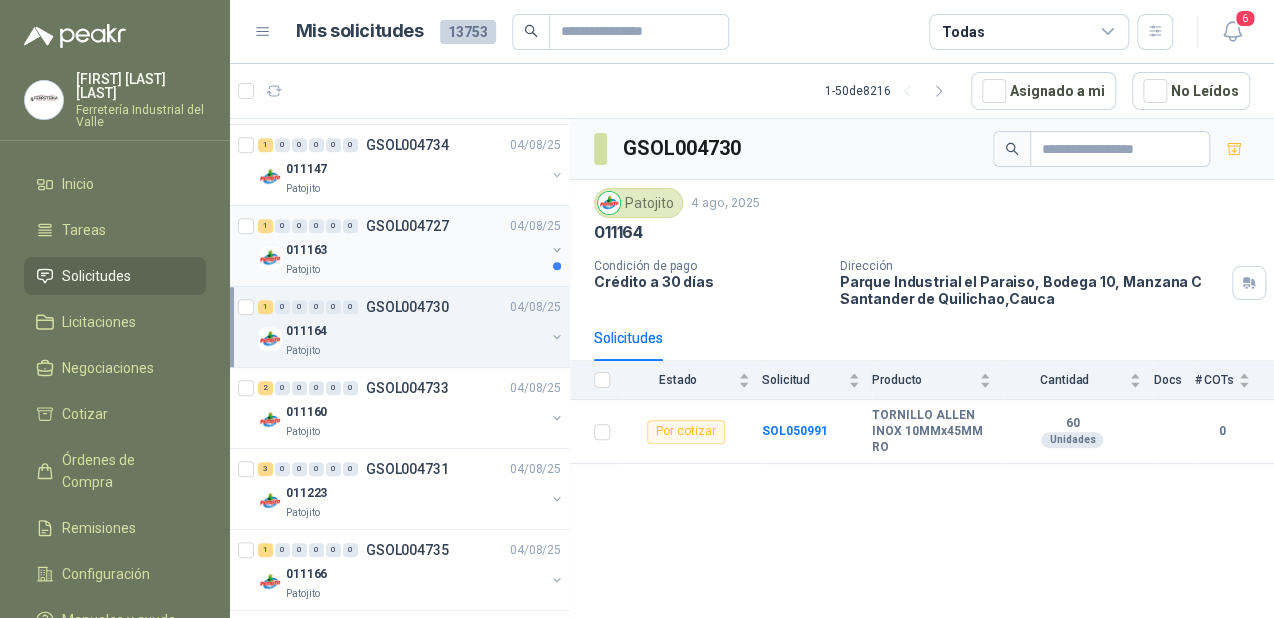 click on "GSOL004727" at bounding box center (407, 226) 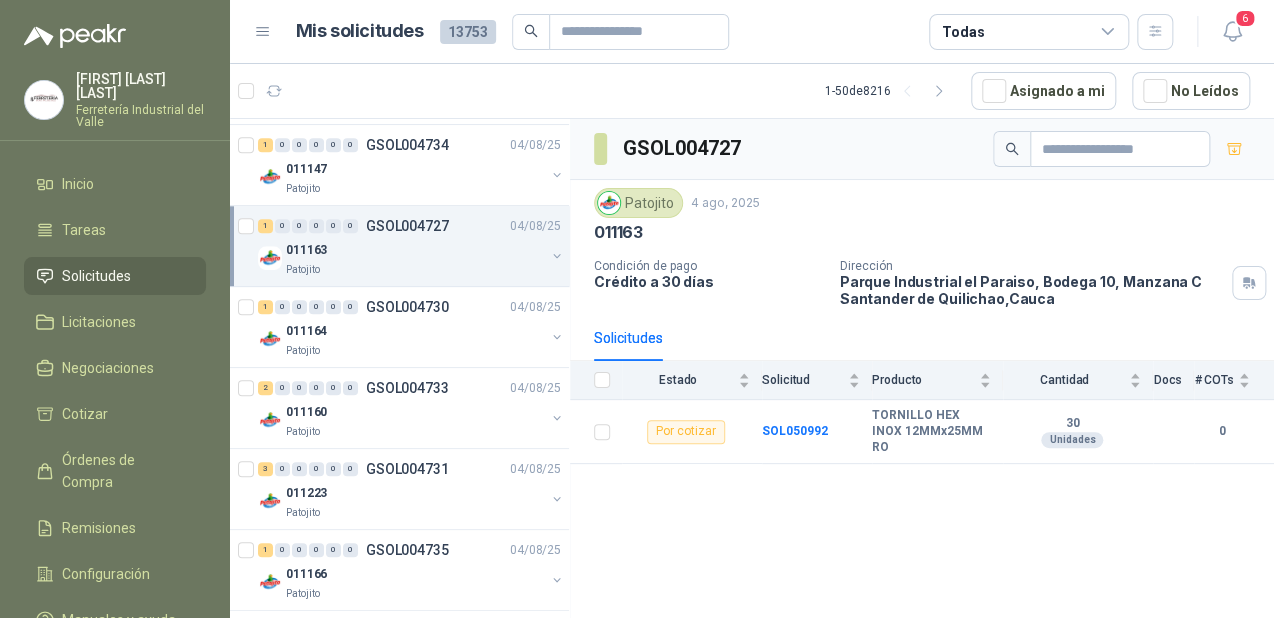 scroll, scrollTop: 400, scrollLeft: 0, axis: vertical 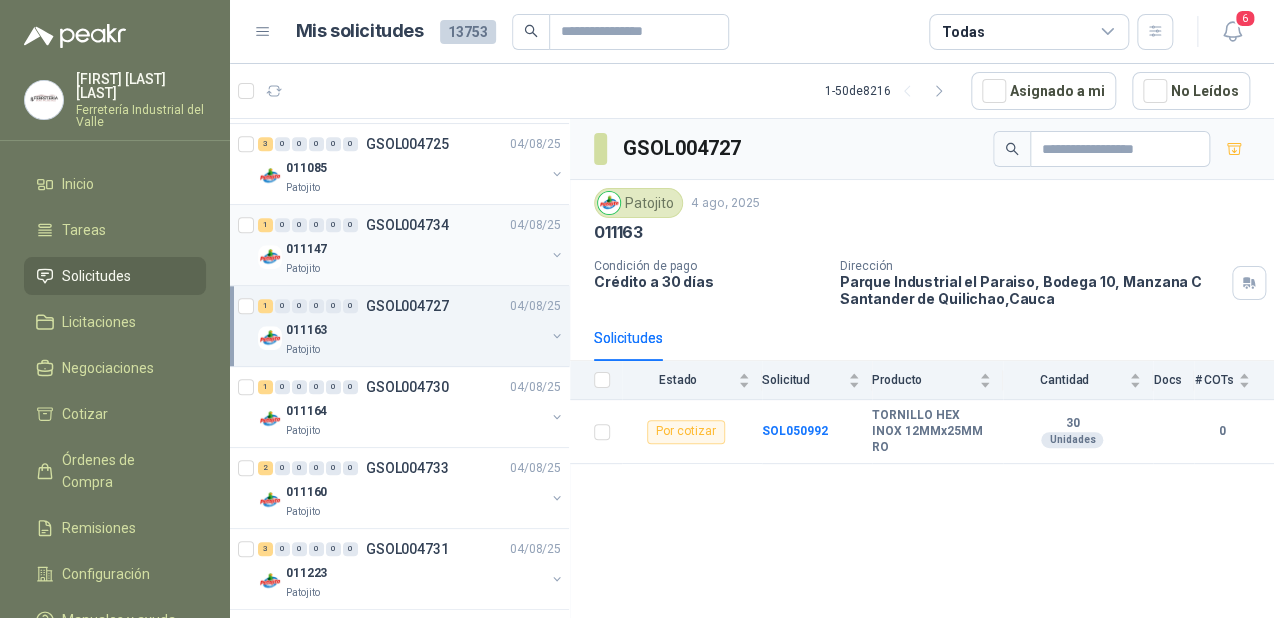 click on "011147" at bounding box center (415, 249) 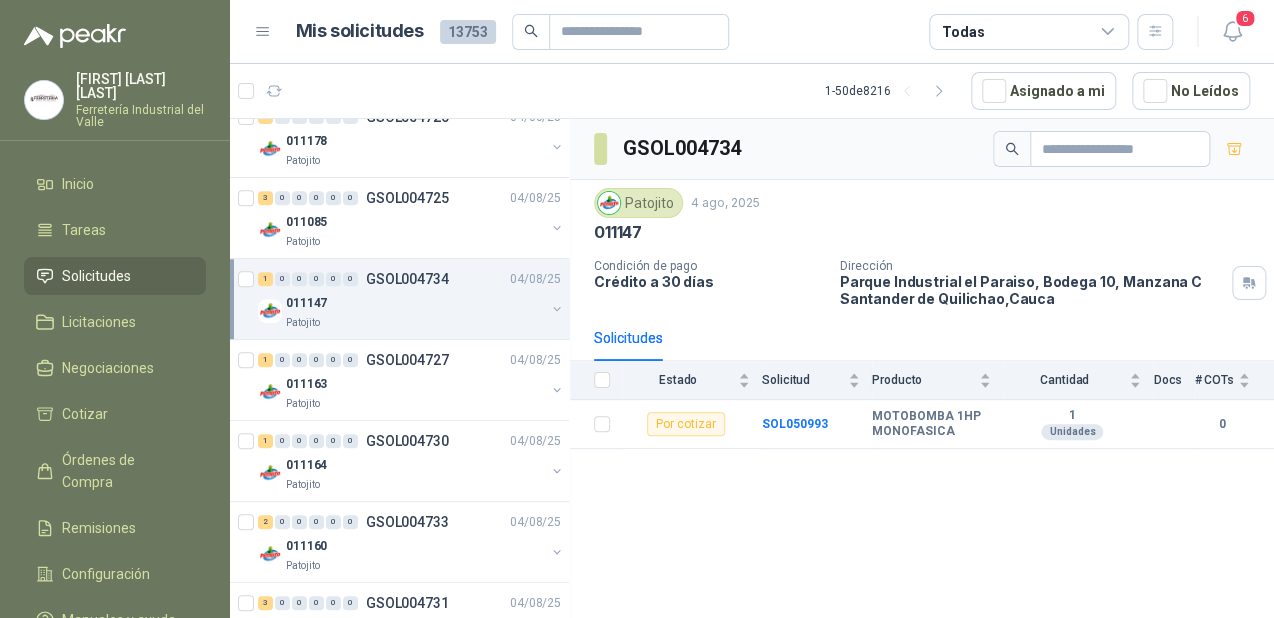 scroll, scrollTop: 320, scrollLeft: 0, axis: vertical 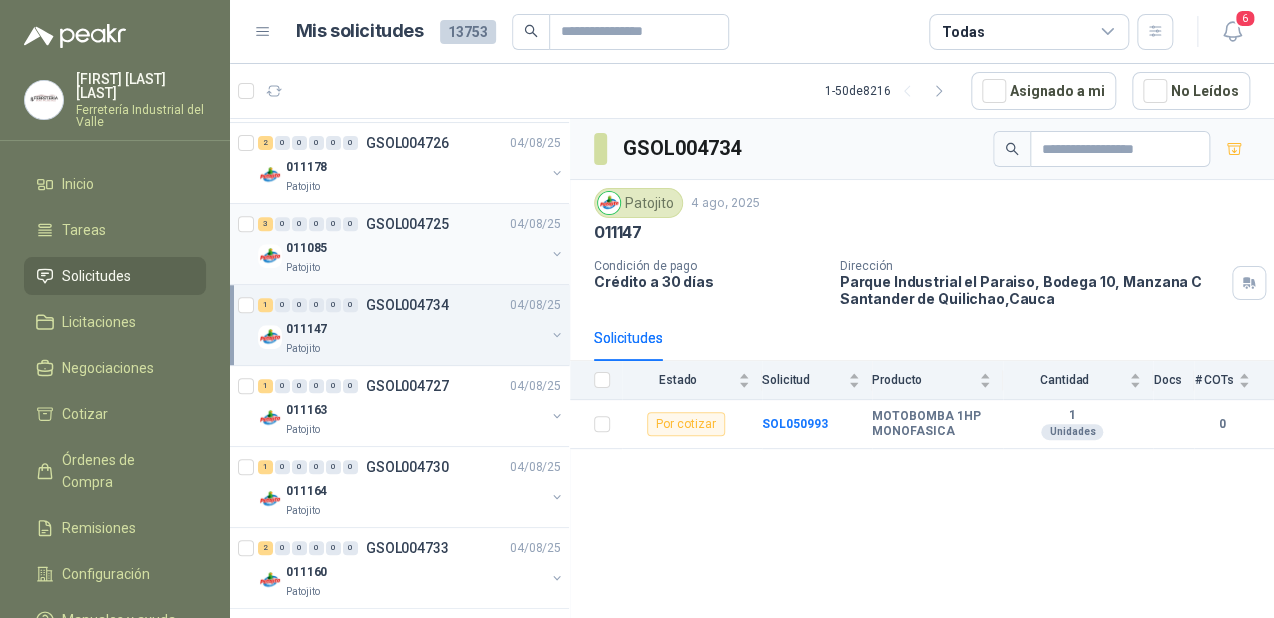 click on "011085" at bounding box center [415, 248] 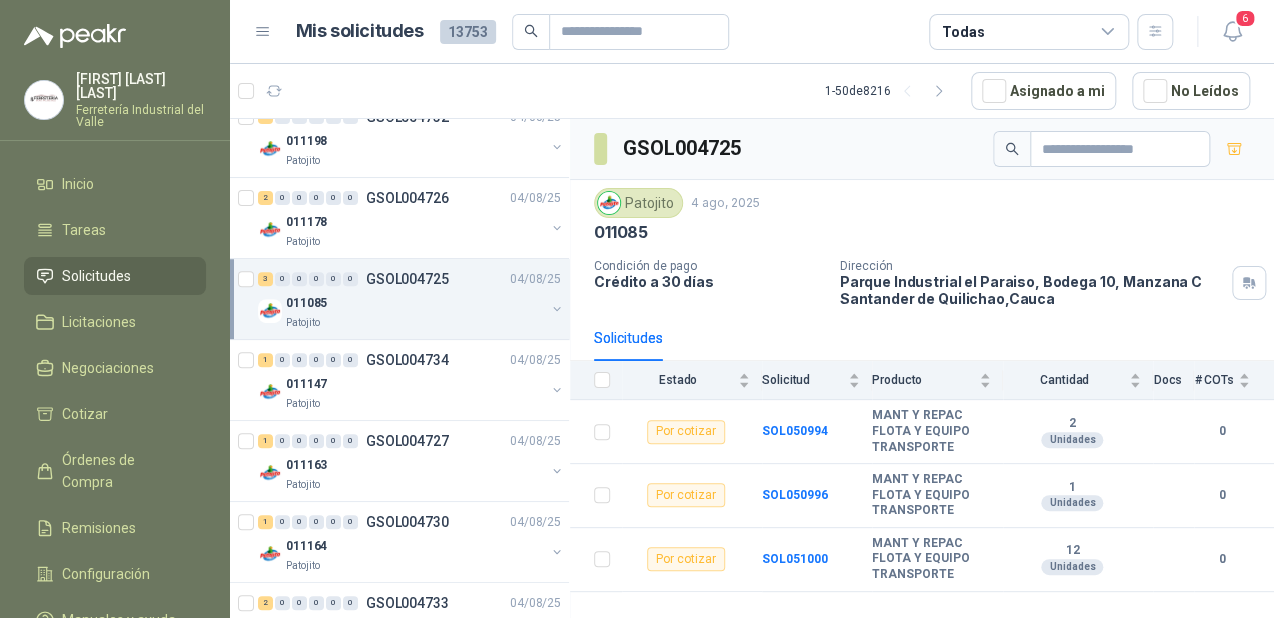 scroll, scrollTop: 240, scrollLeft: 0, axis: vertical 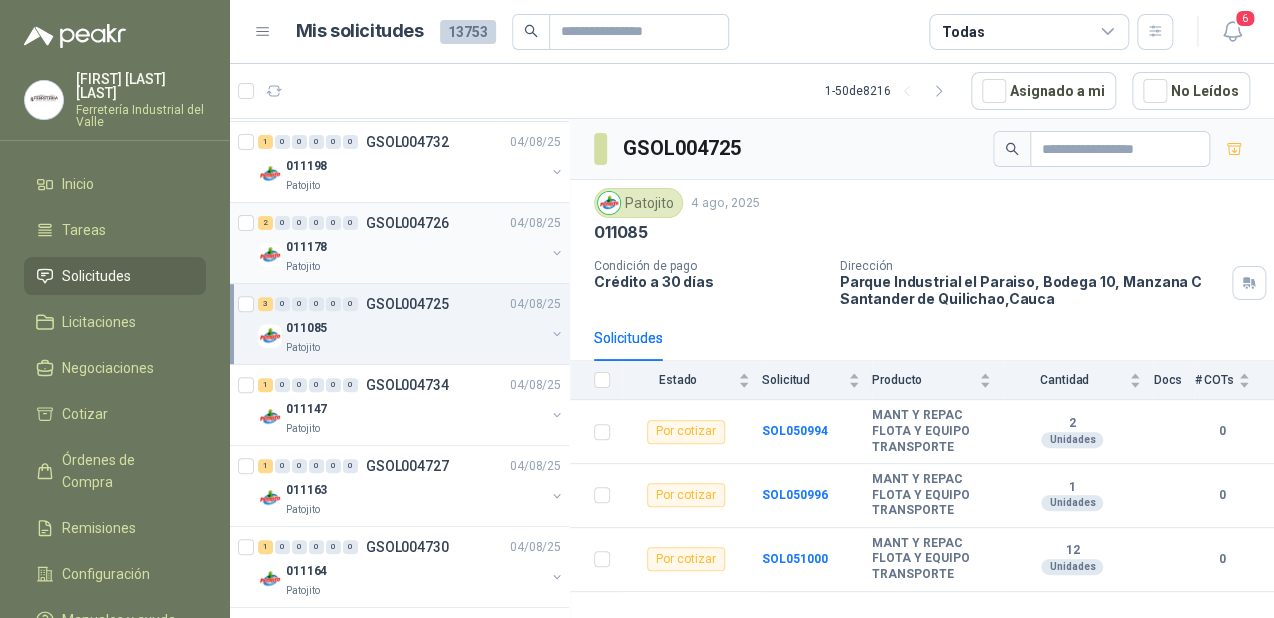 click on "Patojito" at bounding box center [415, 267] 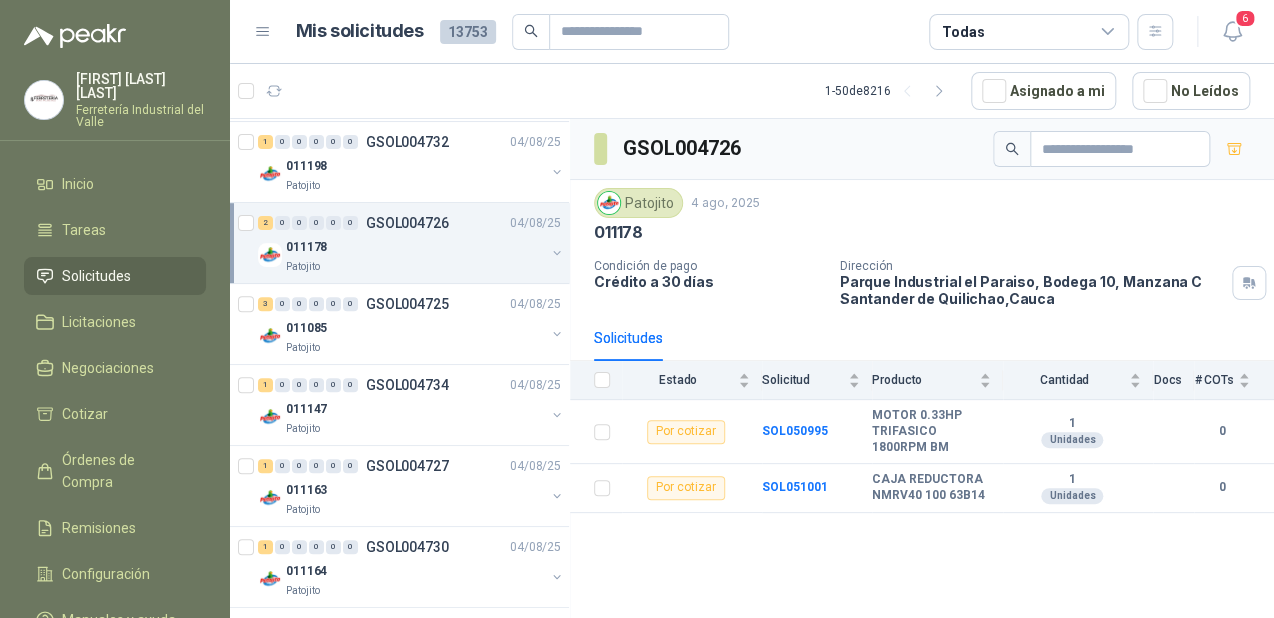 scroll, scrollTop: 80, scrollLeft: 0, axis: vertical 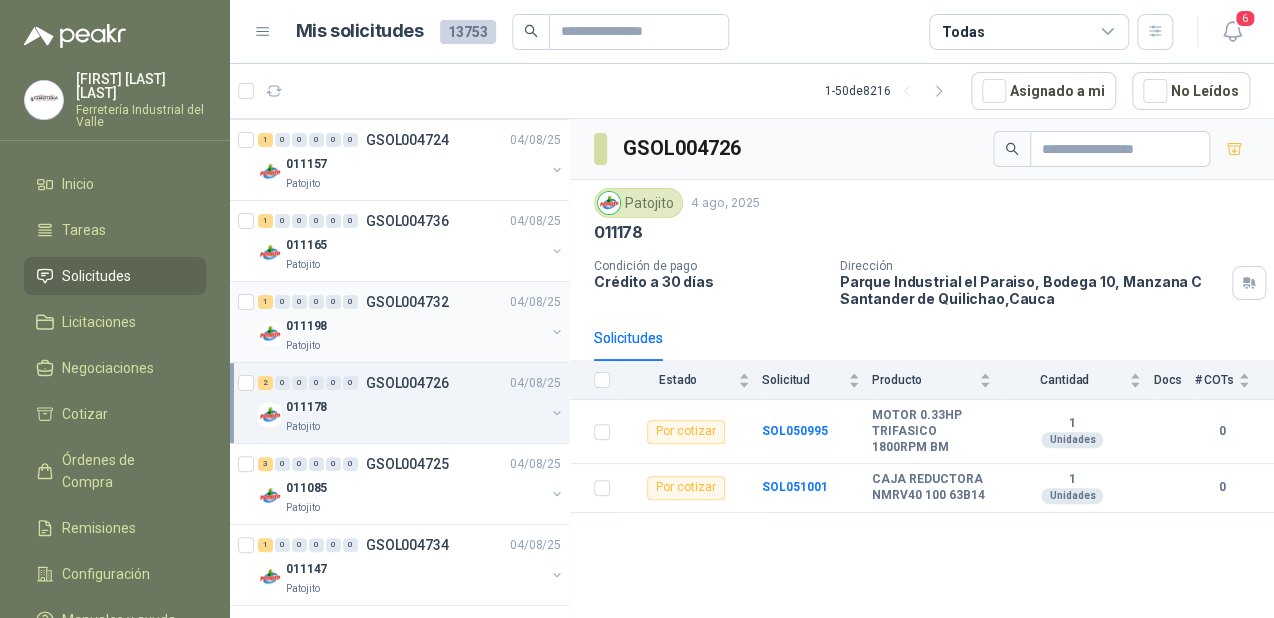 click on "Patojito" at bounding box center (415, 346) 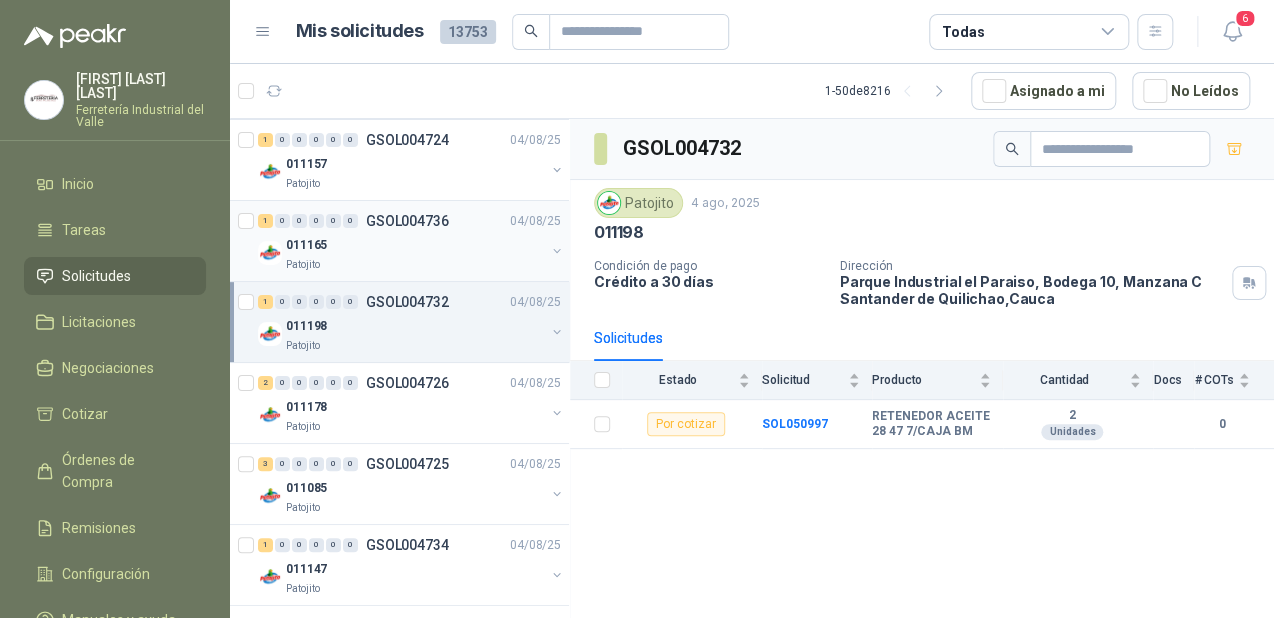 click on "Patojito" at bounding box center [415, 265] 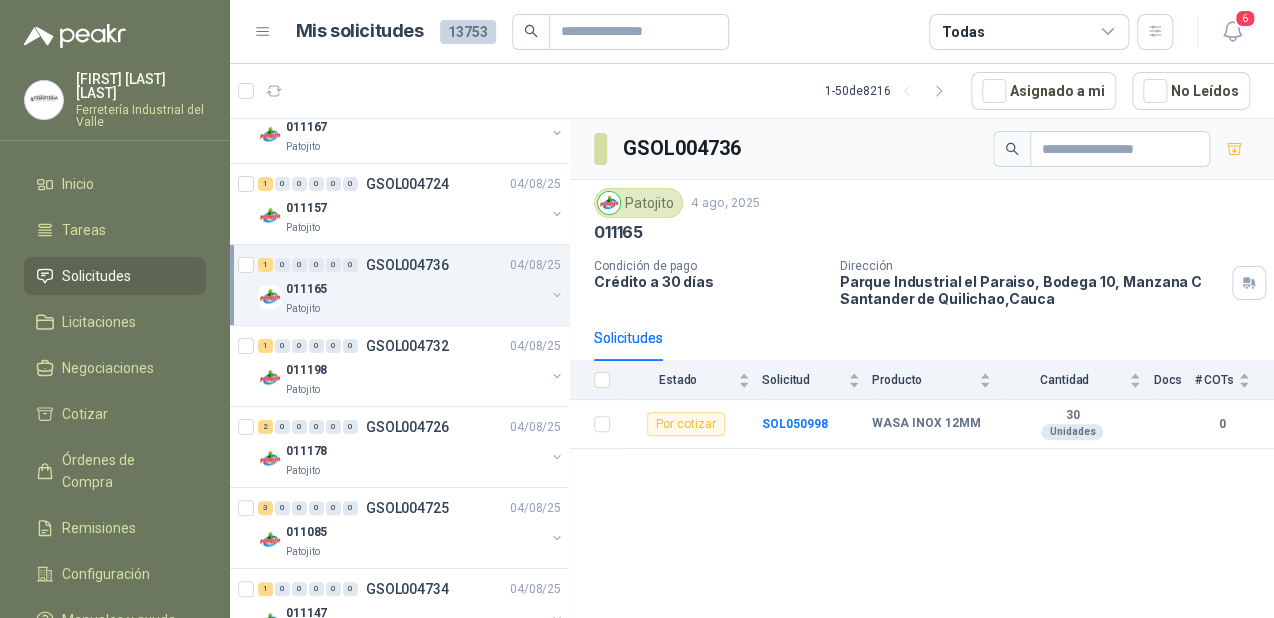 scroll, scrollTop: 0, scrollLeft: 0, axis: both 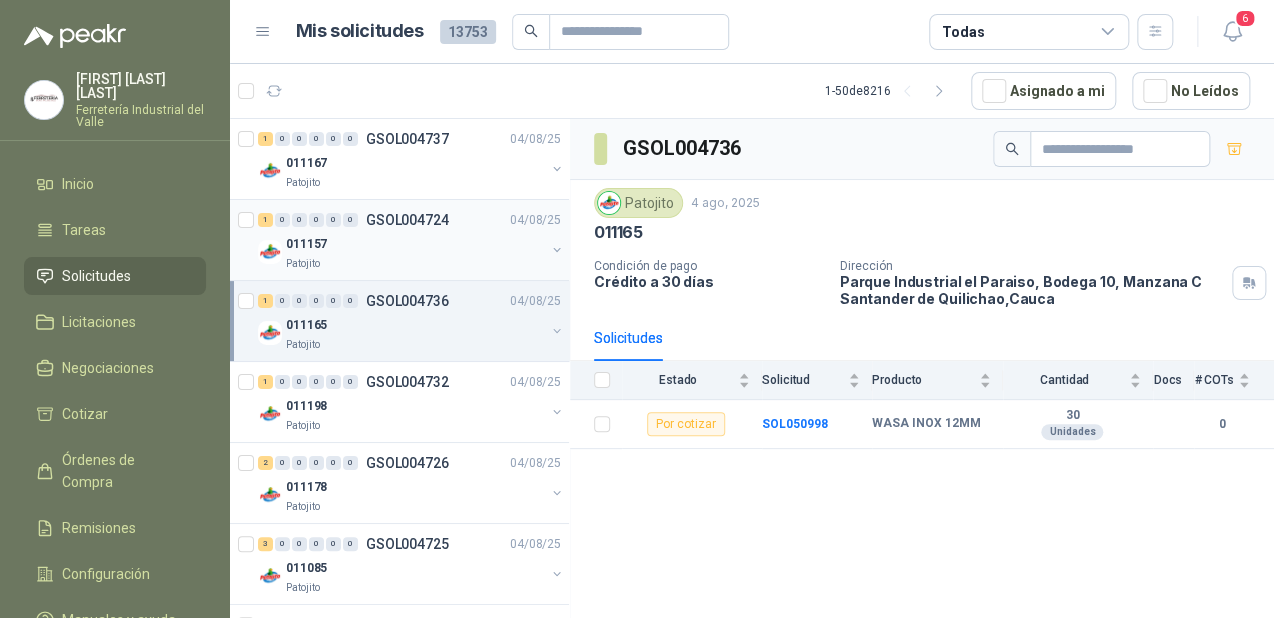 click on "Patojito" at bounding box center [415, 264] 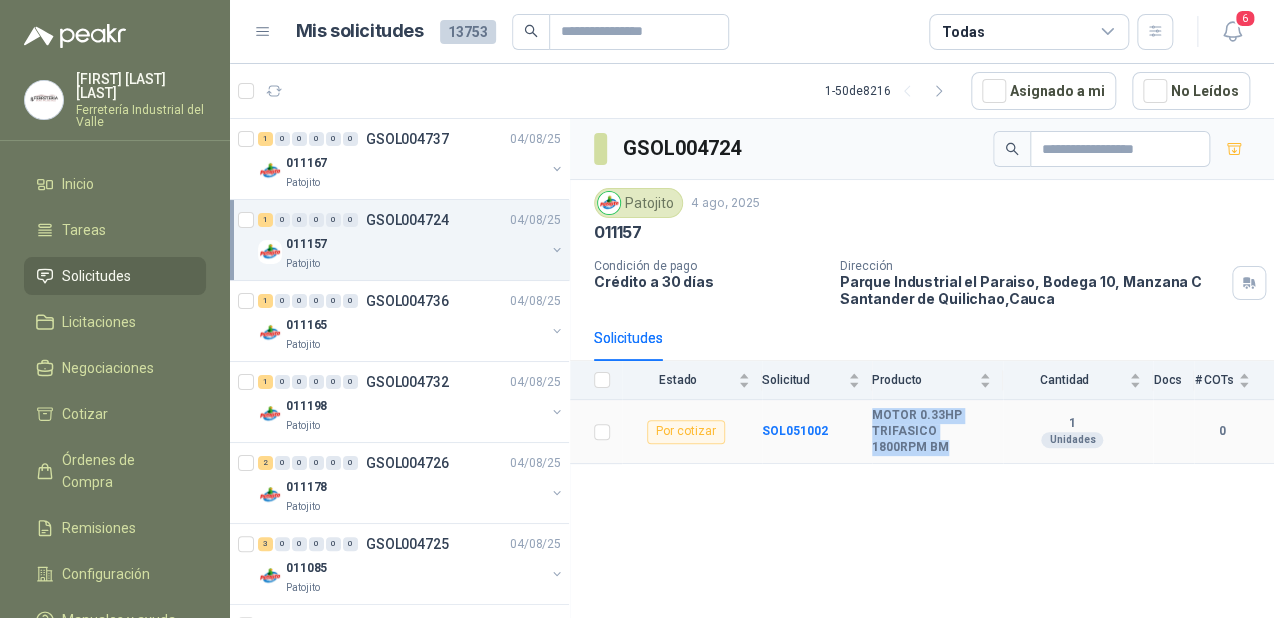 drag, startPoint x: 894, startPoint y: 444, endPoint x: 859, endPoint y: 427, distance: 38.910152 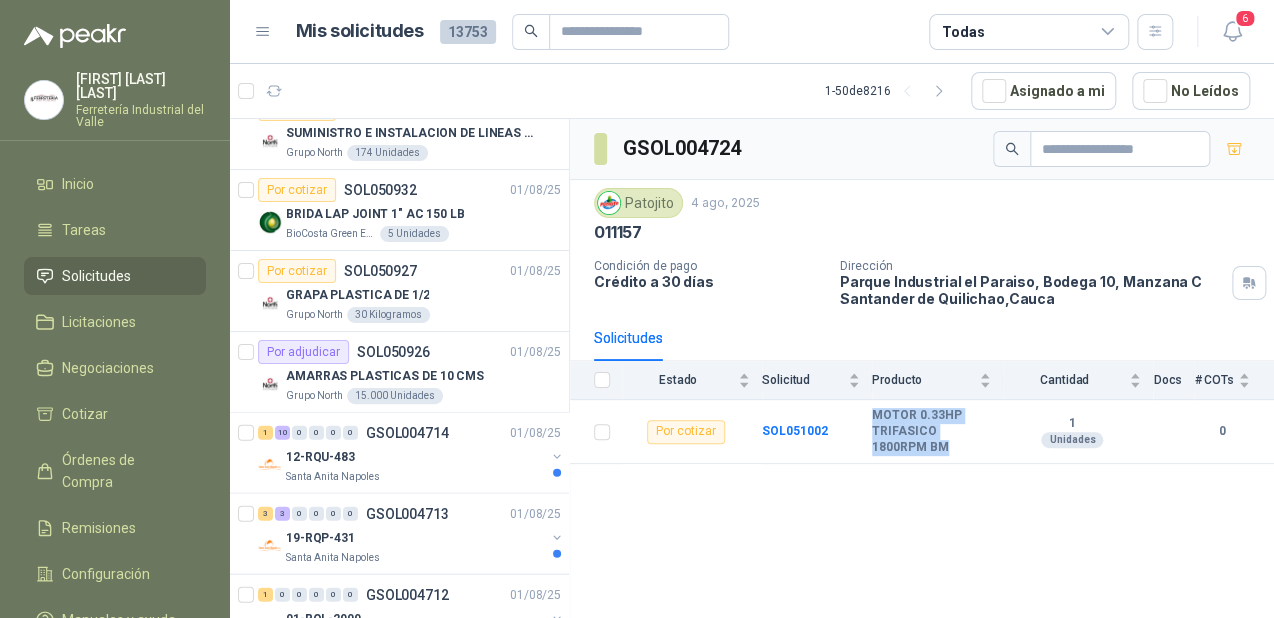scroll, scrollTop: 1840, scrollLeft: 0, axis: vertical 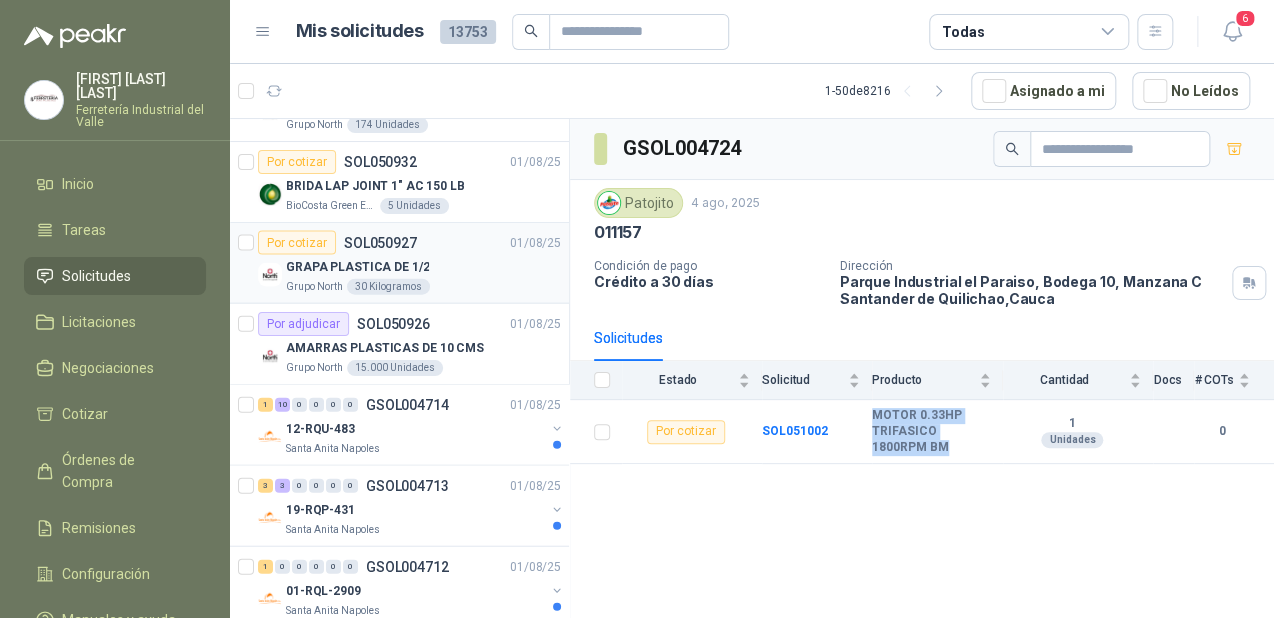 click on "30   Kilogramos" at bounding box center [388, 287] 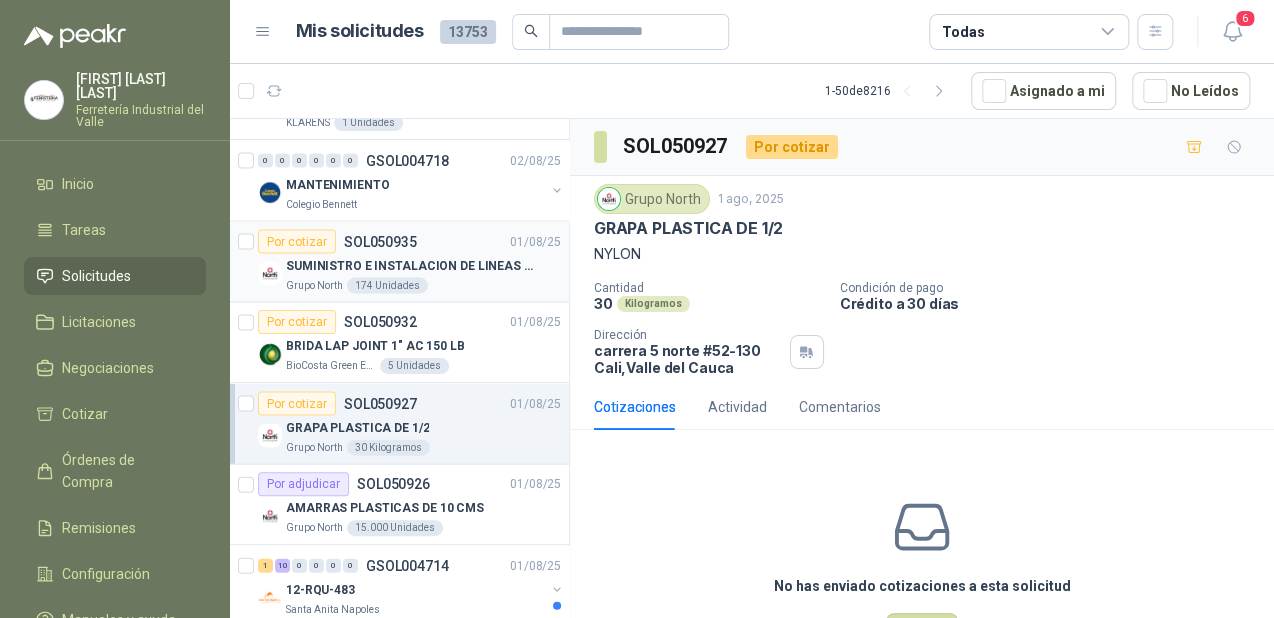 scroll, scrollTop: 1600, scrollLeft: 0, axis: vertical 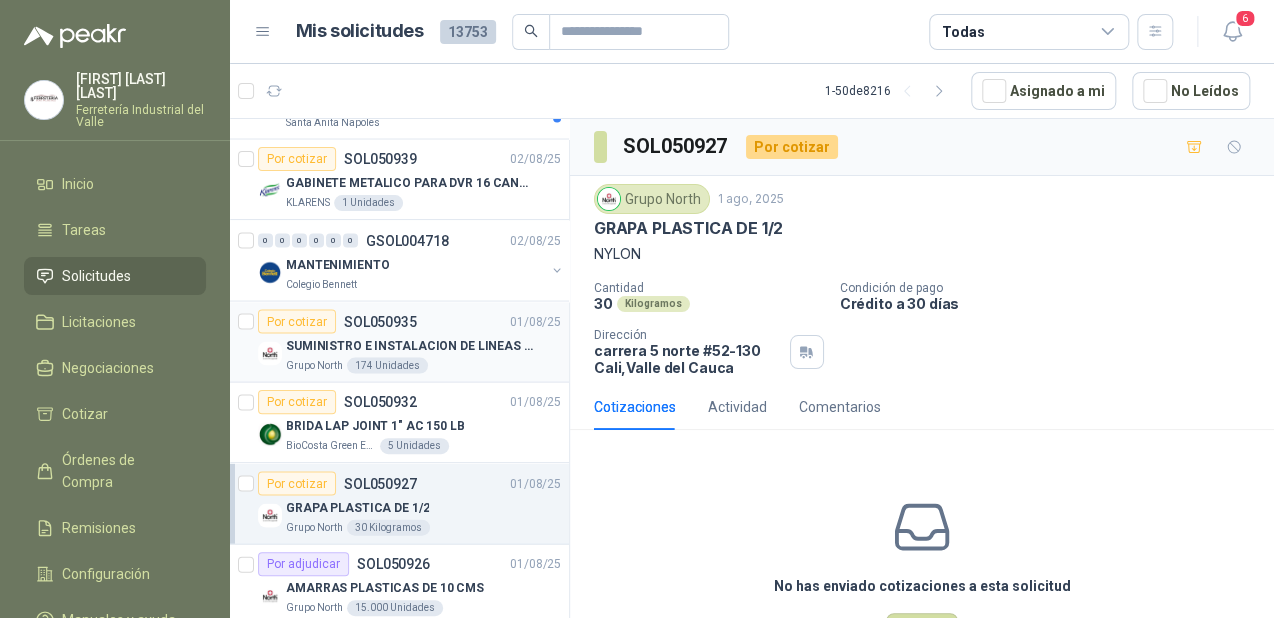 click on "SUMINISTRO E INSTALACION DE LINEAS DE VIDA" at bounding box center (410, 345) 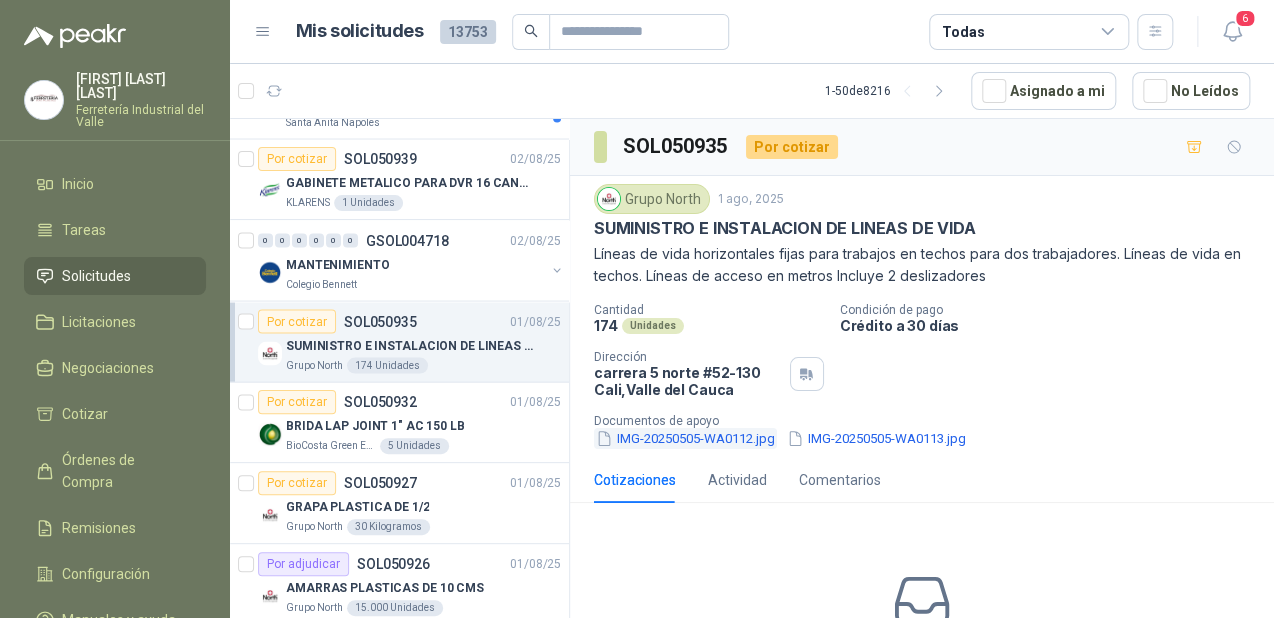 click on "IMG-20250505-WA0112.jpg" at bounding box center (685, 438) 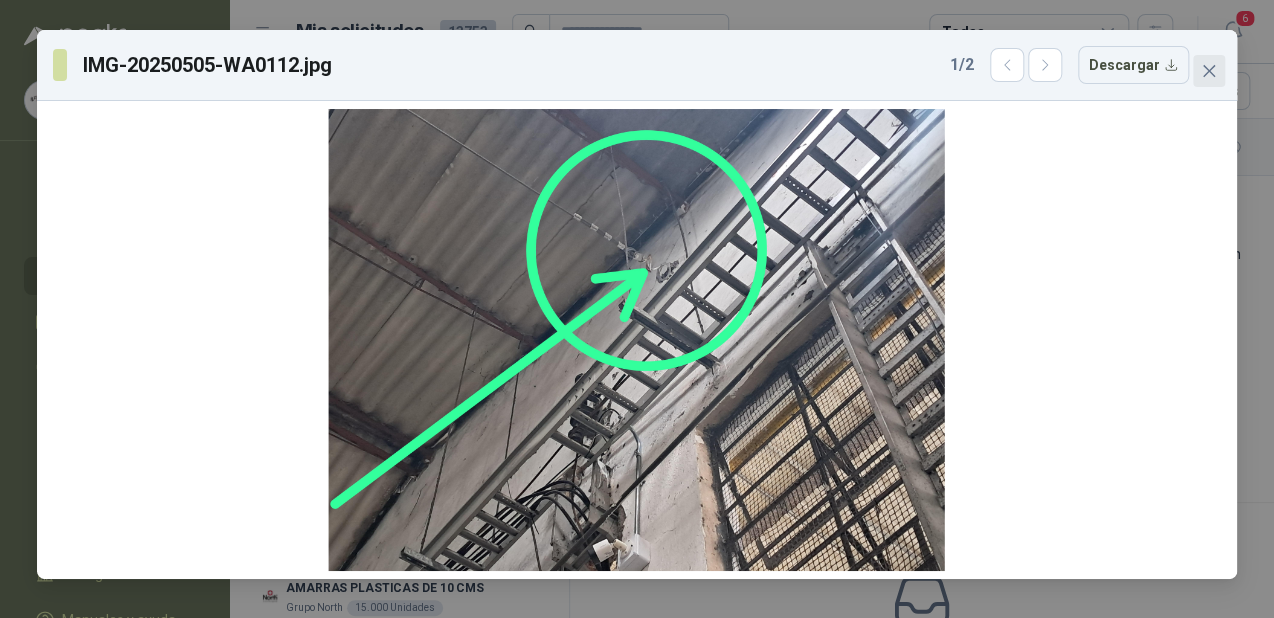 click at bounding box center (1209, 71) 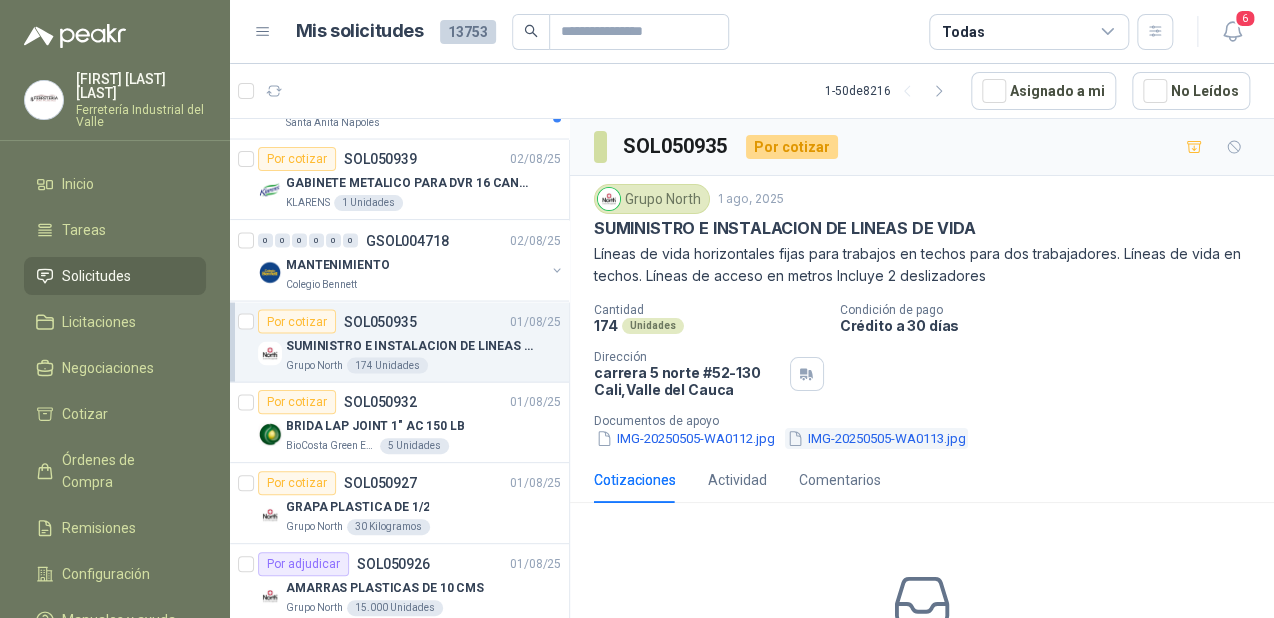click on "IMG-20250505-WA0113.jpg" at bounding box center [876, 438] 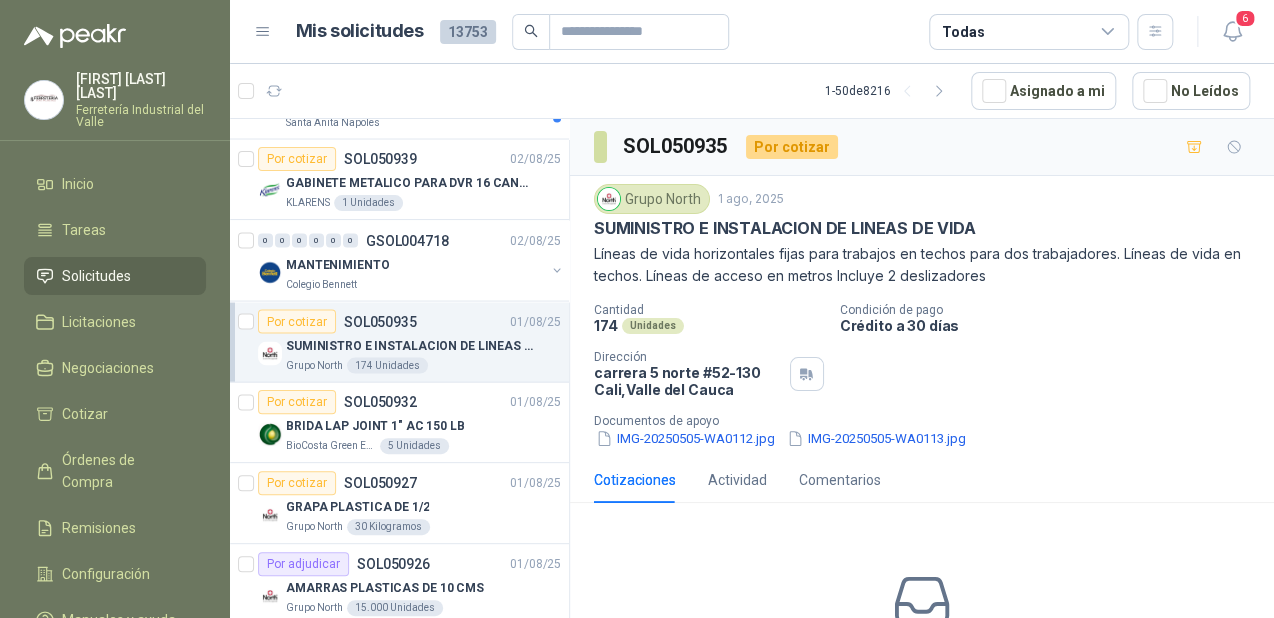 type 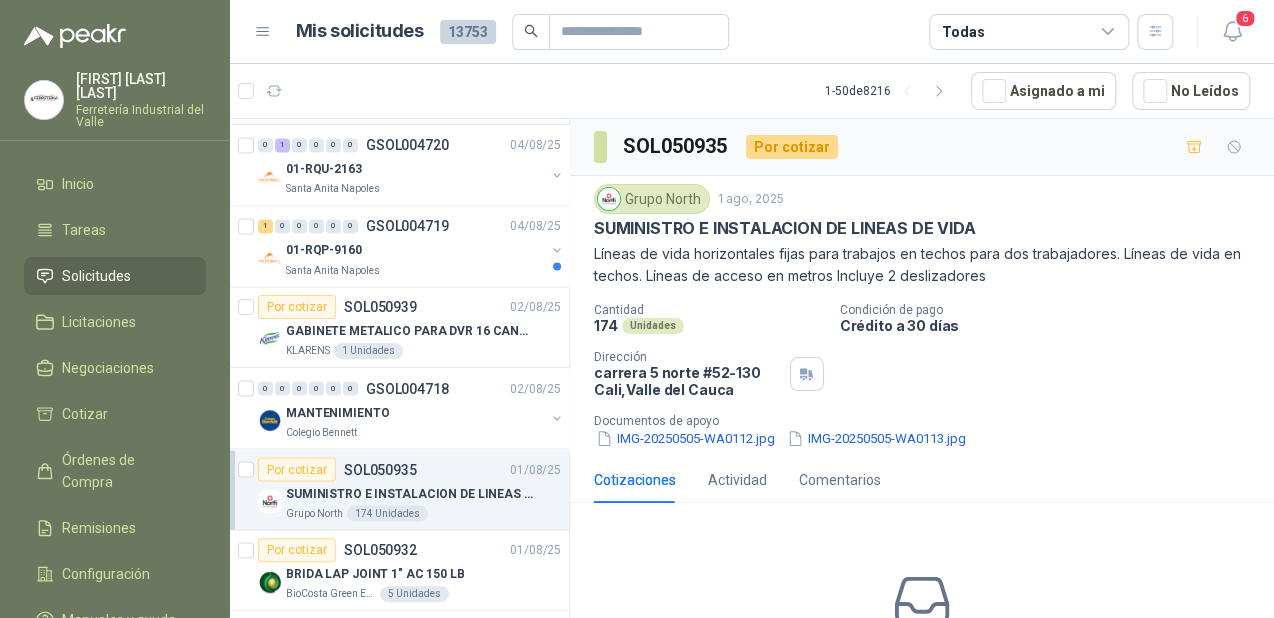 scroll, scrollTop: 1440, scrollLeft: 0, axis: vertical 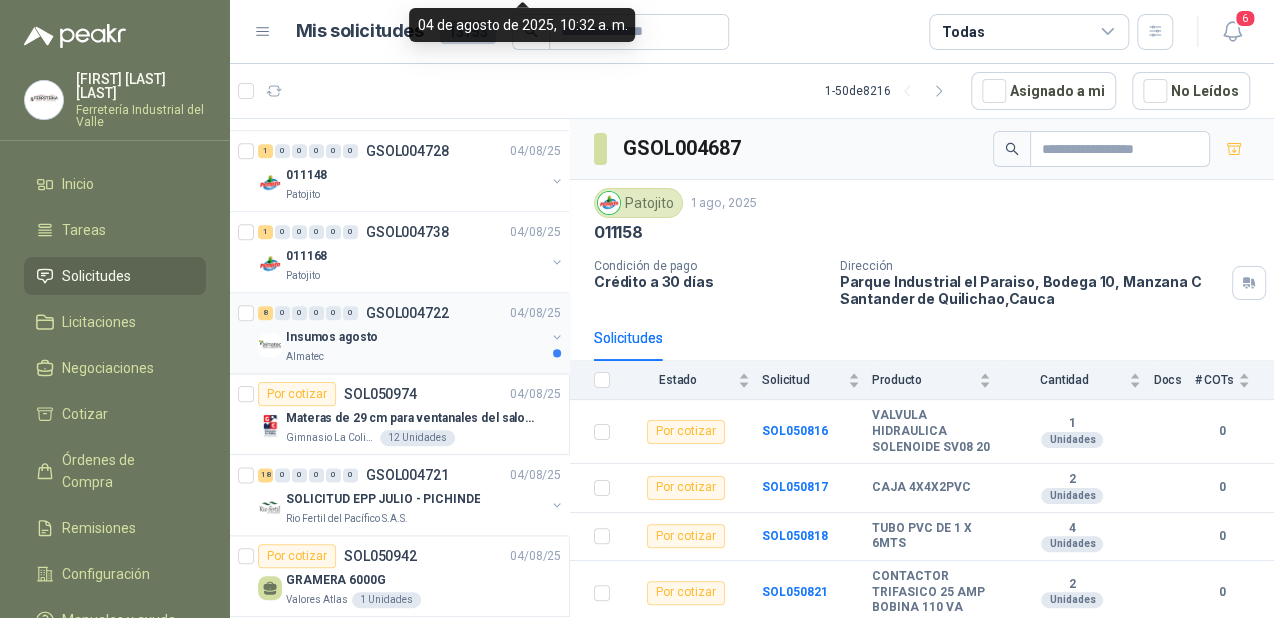 click on "Insumos agosto" at bounding box center (415, 337) 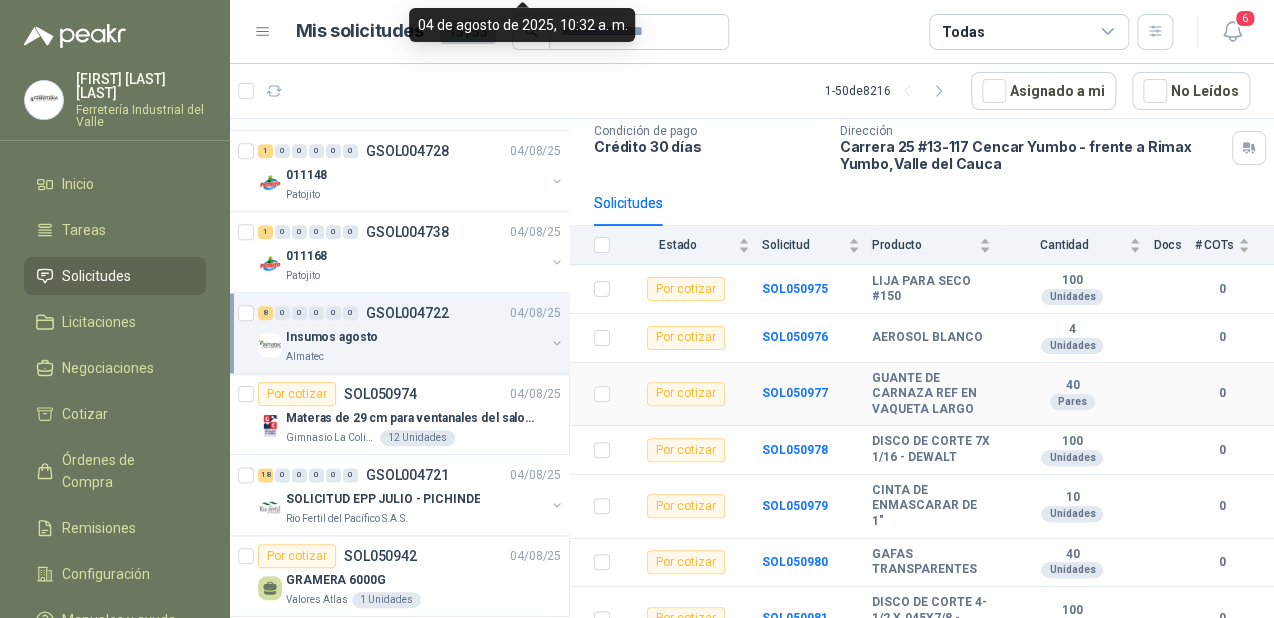 scroll, scrollTop: 222, scrollLeft: 0, axis: vertical 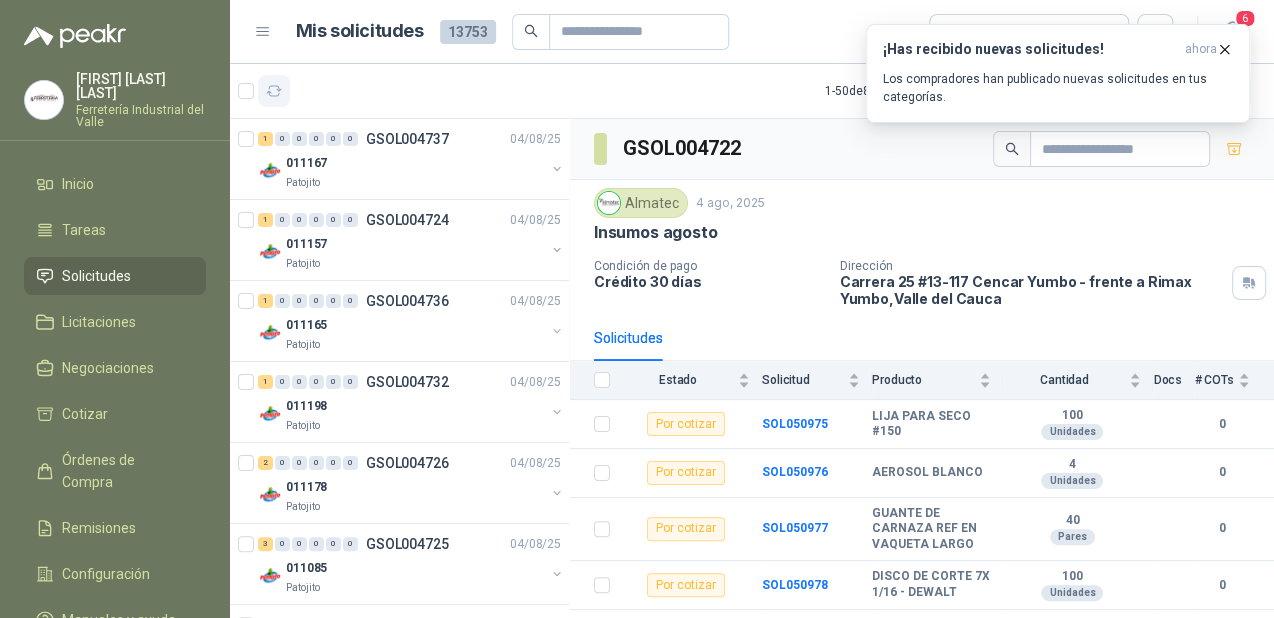 click 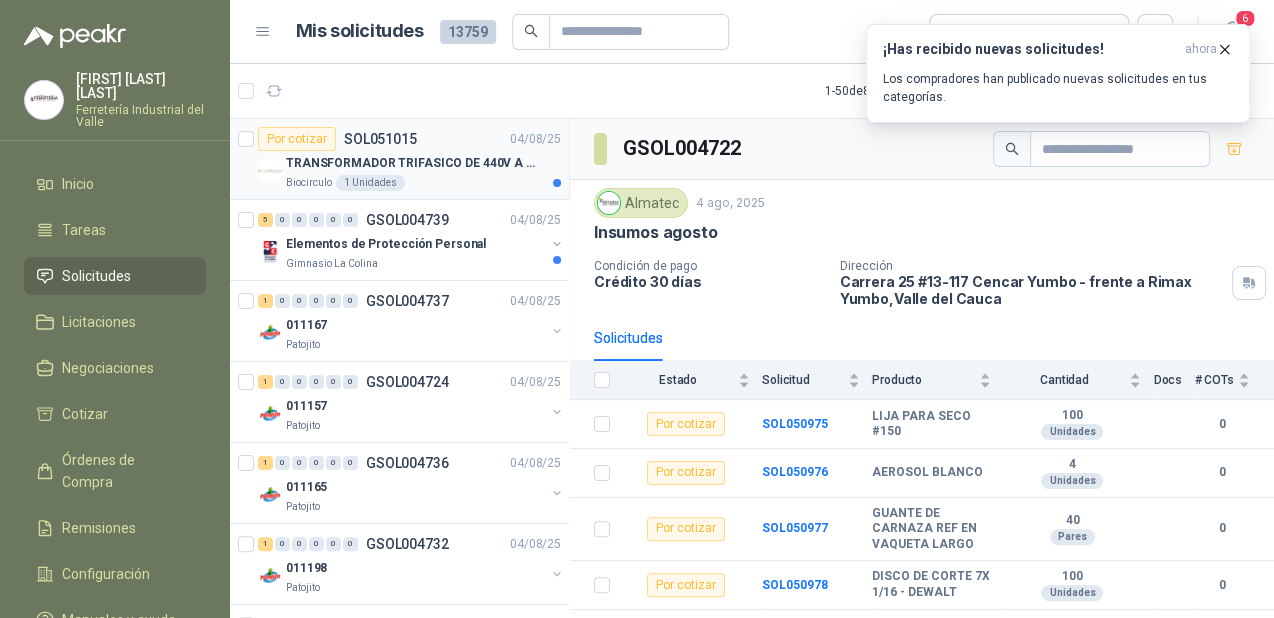 click on "Por cotizar SOL051015 04/08/25" at bounding box center [409, 139] 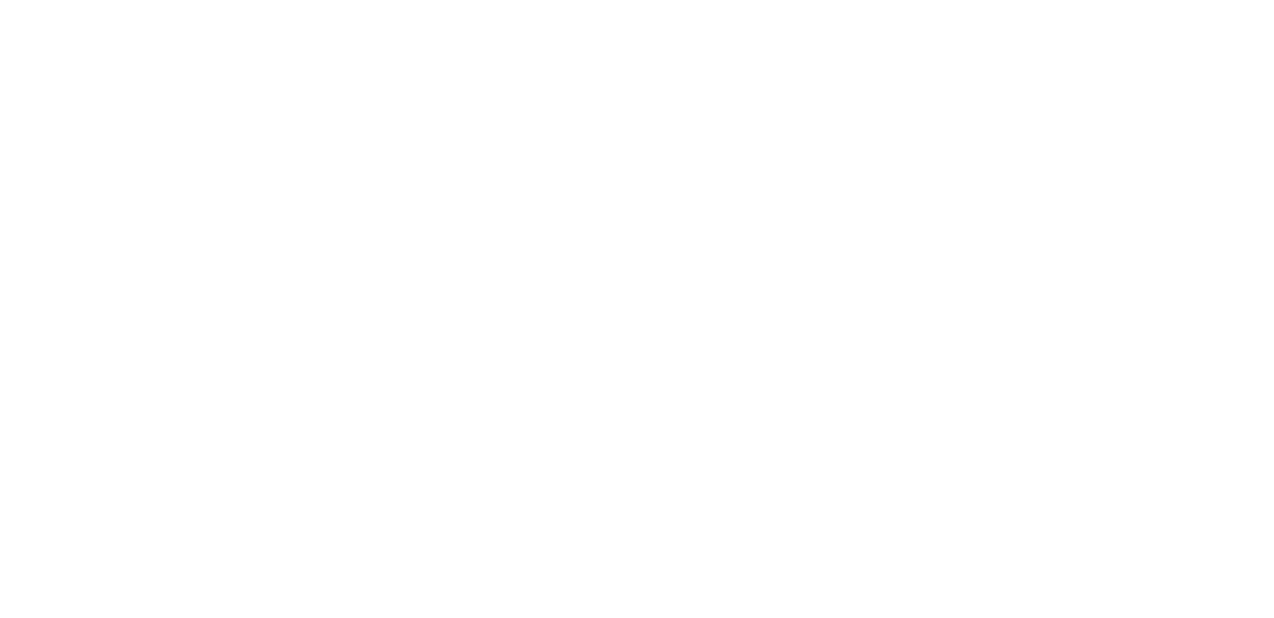 scroll, scrollTop: 0, scrollLeft: 0, axis: both 